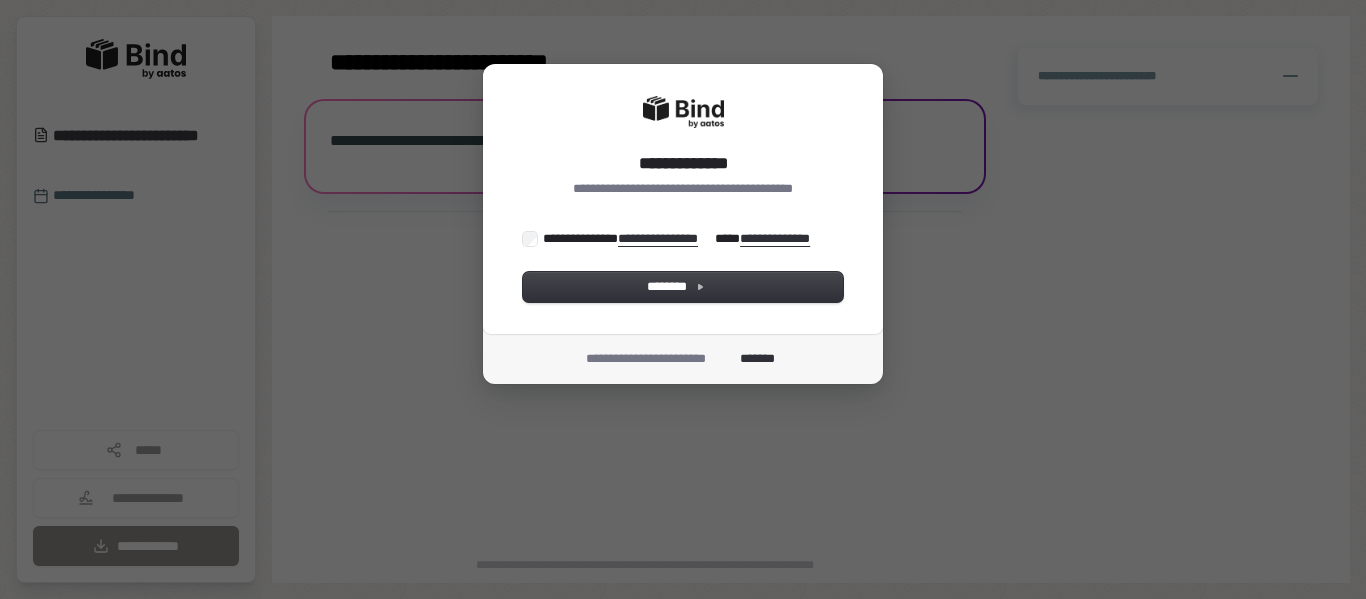 scroll, scrollTop: 0, scrollLeft: 0, axis: both 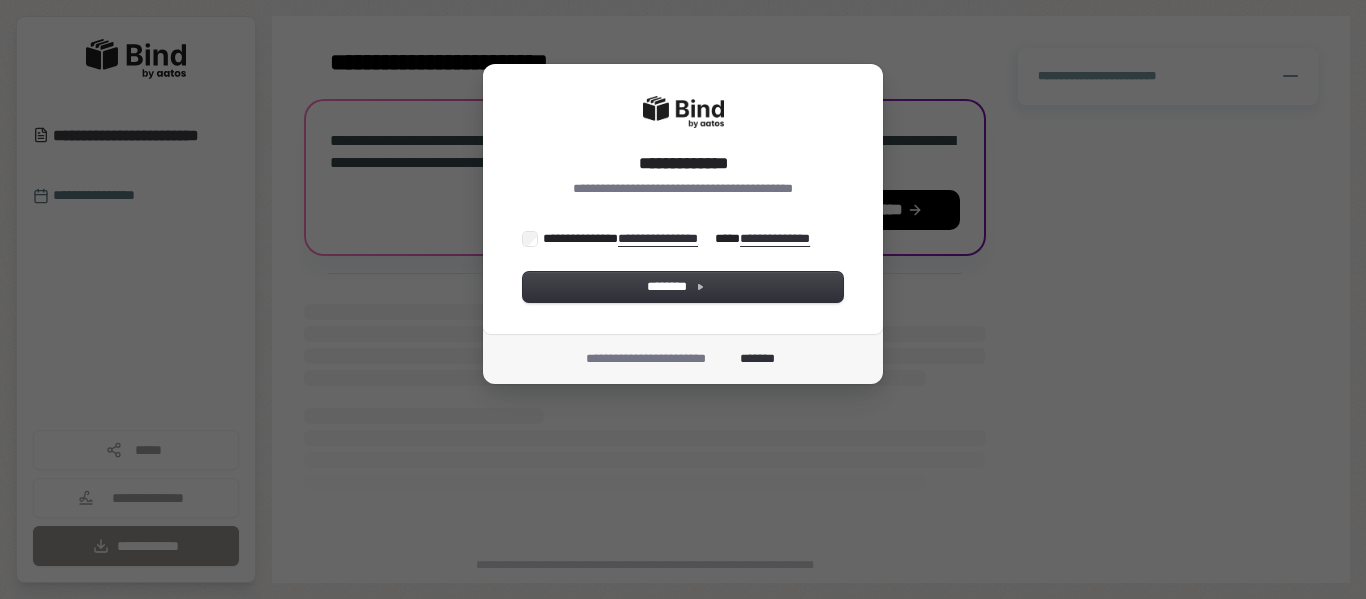 click on "**********" at bounding box center (678, 239) 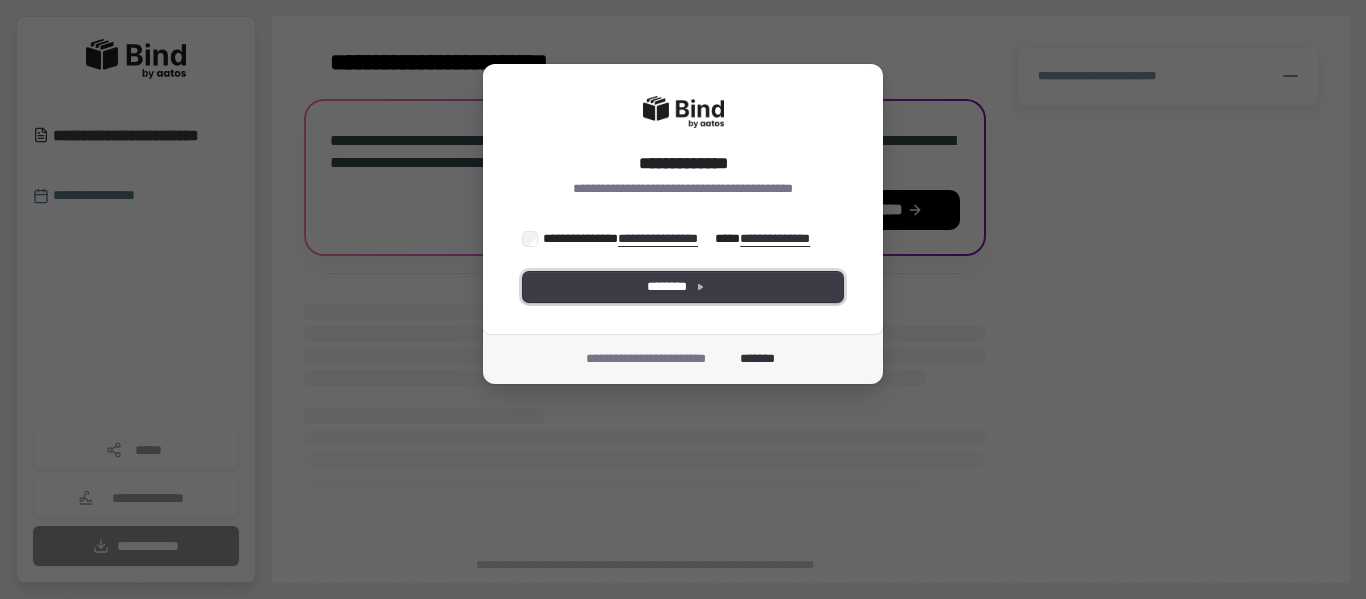 click on "********" at bounding box center [683, 287] 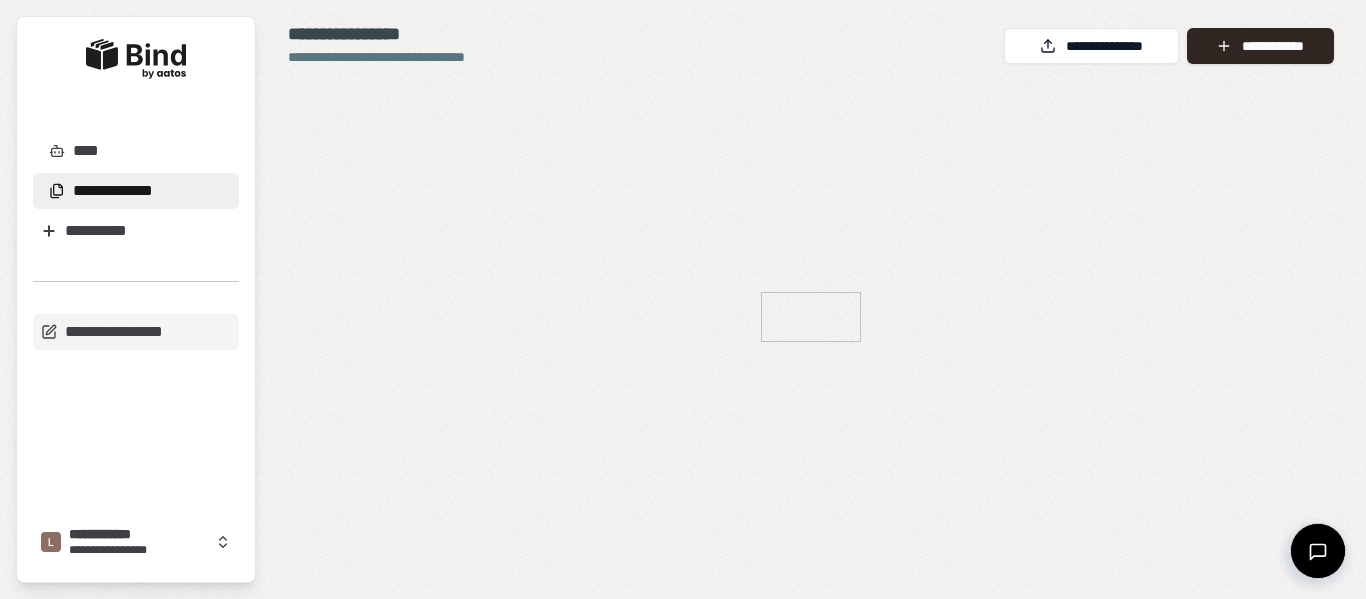 scroll, scrollTop: 0, scrollLeft: 0, axis: both 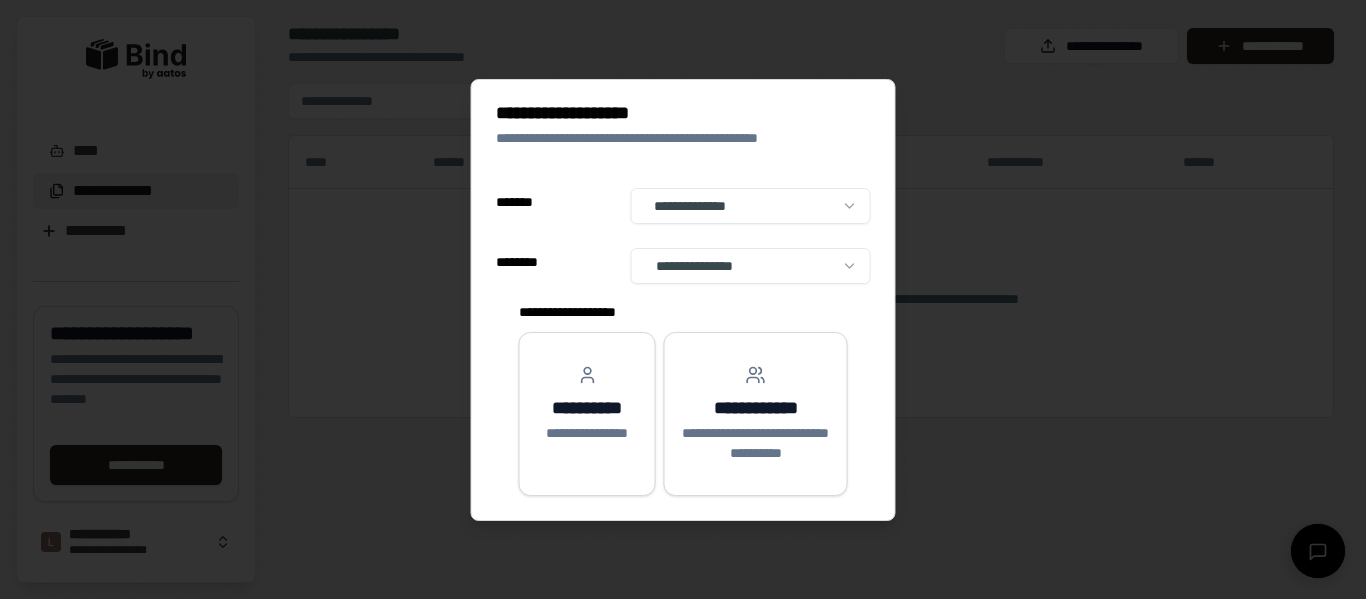 select on "**" 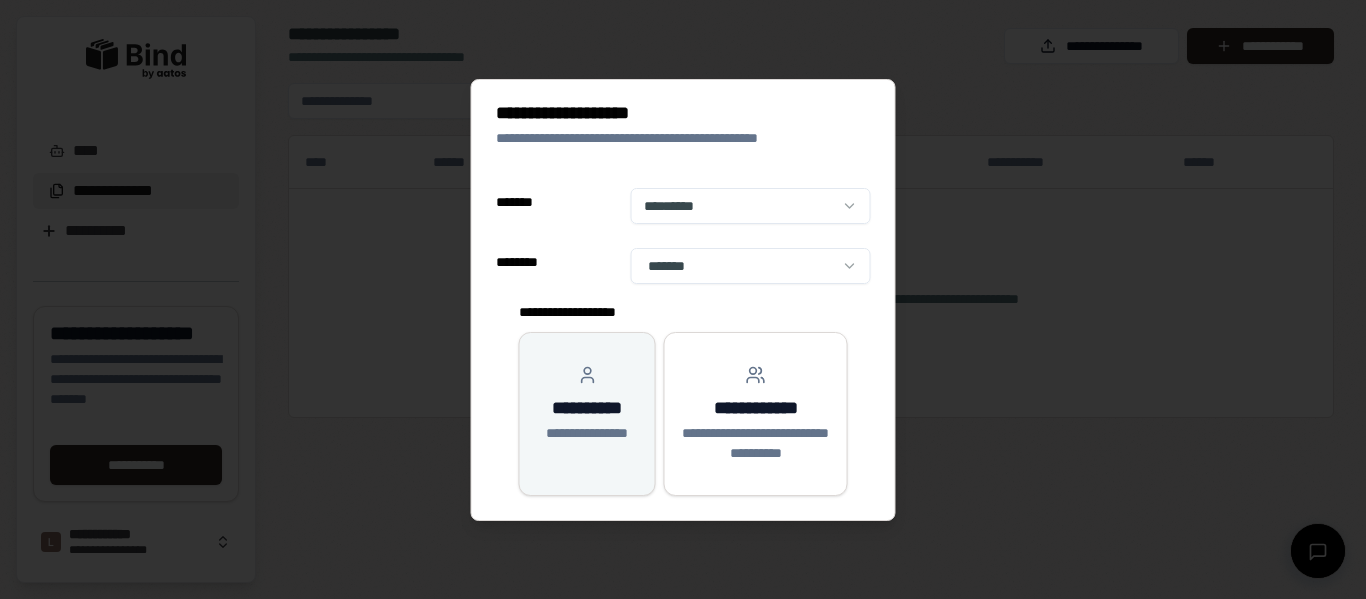 click on "**********" at bounding box center [587, 408] 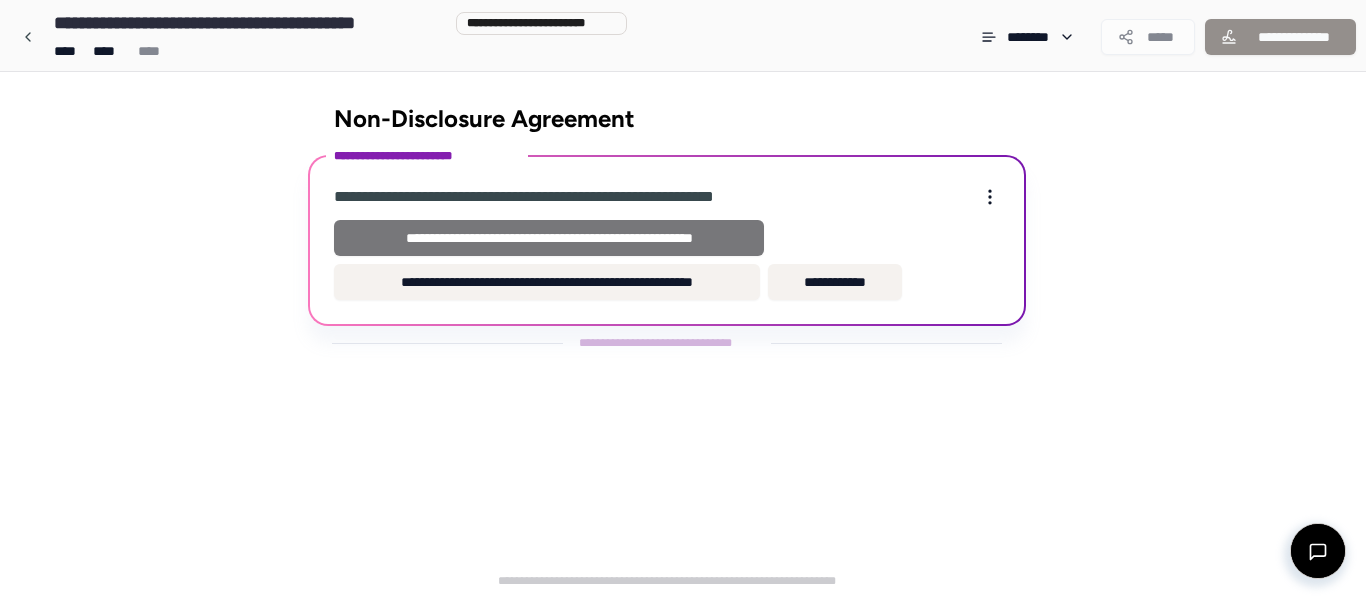 click on "**********" at bounding box center [549, 238] 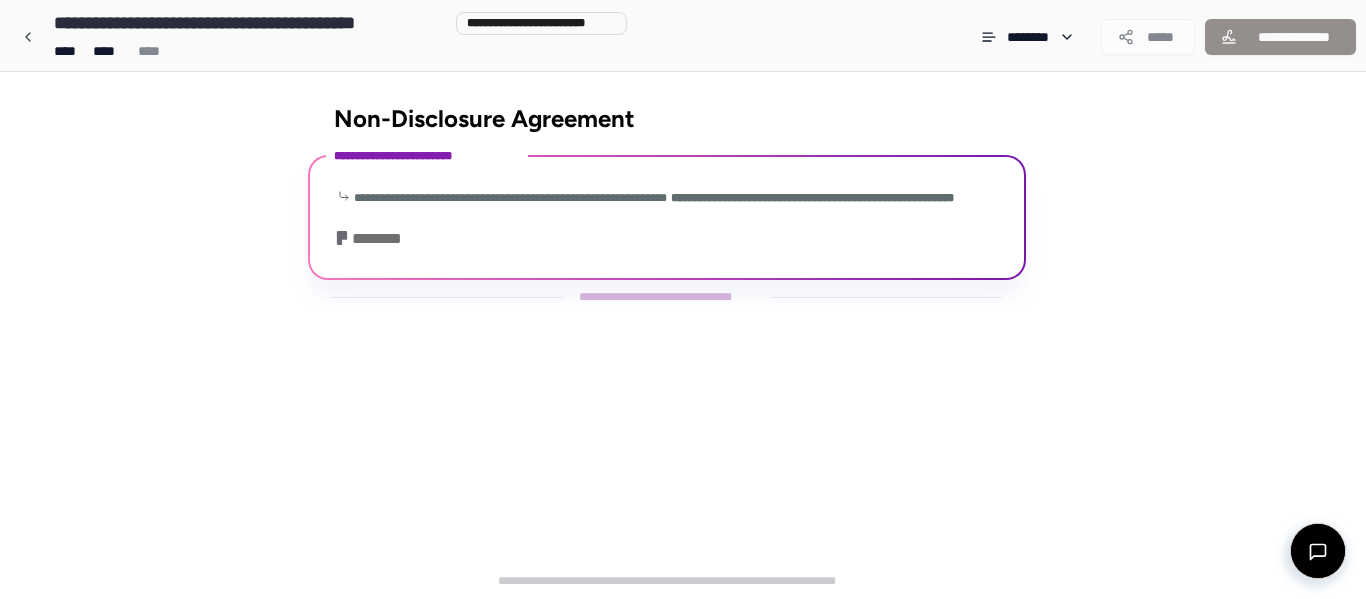 click on "********" at bounding box center [373, 239] 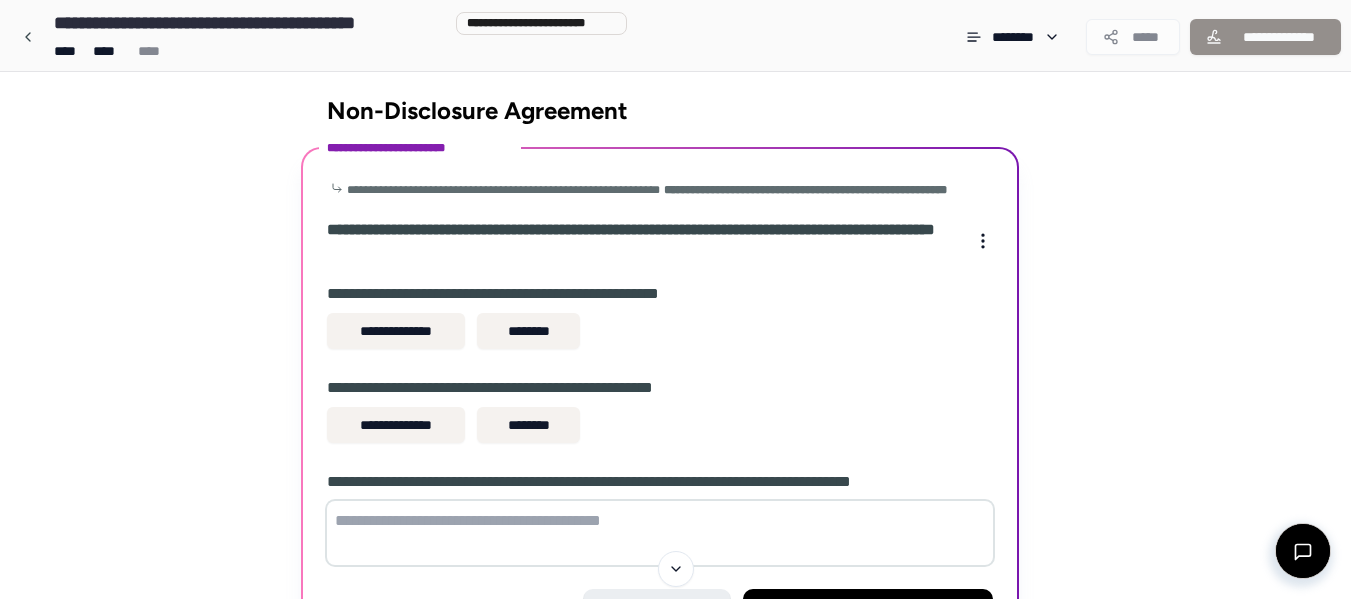 scroll, scrollTop: 0, scrollLeft: 0, axis: both 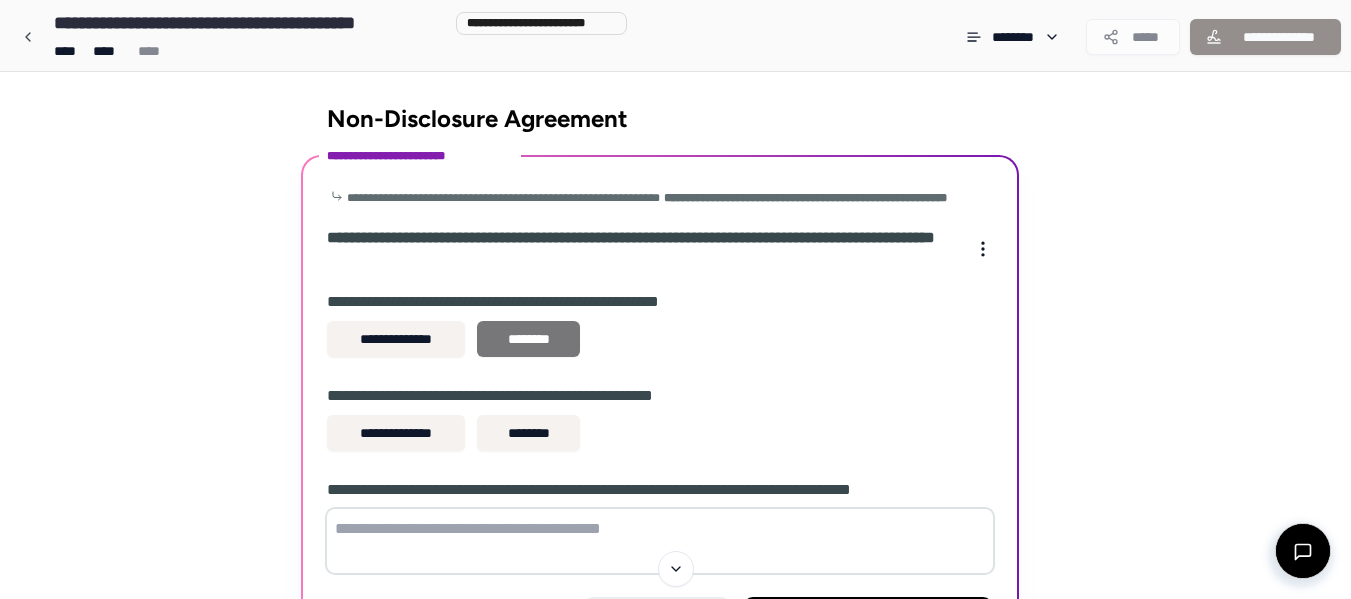 click on "********" at bounding box center [528, 339] 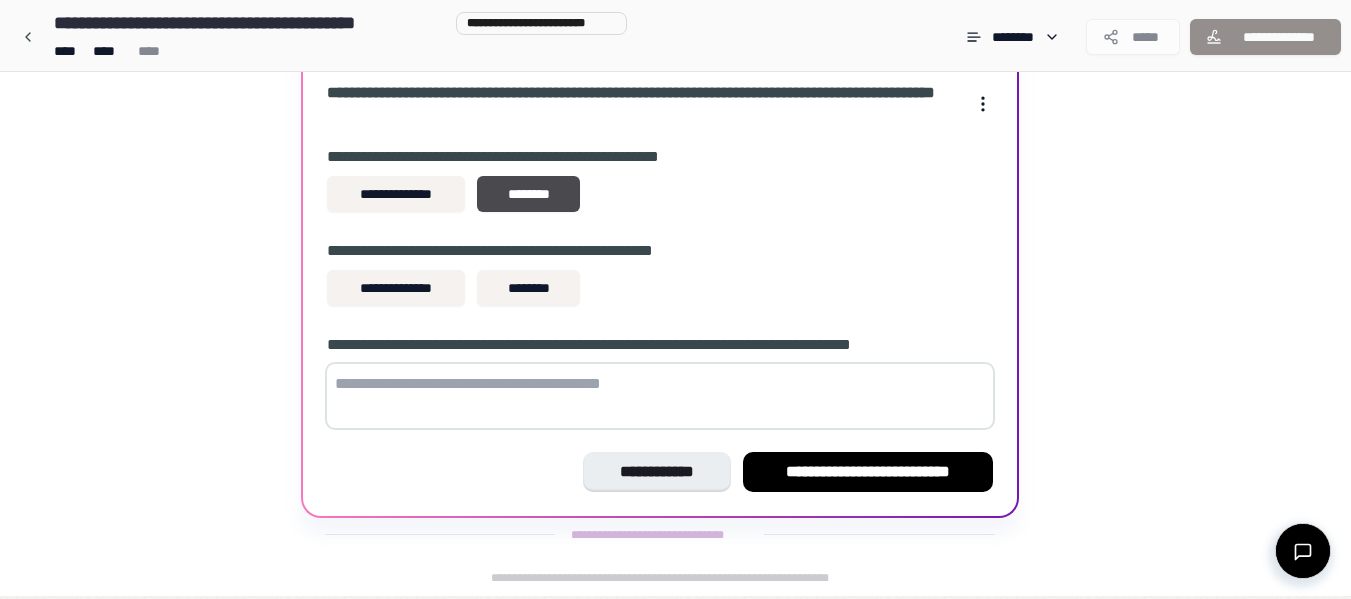 scroll, scrollTop: 159, scrollLeft: 0, axis: vertical 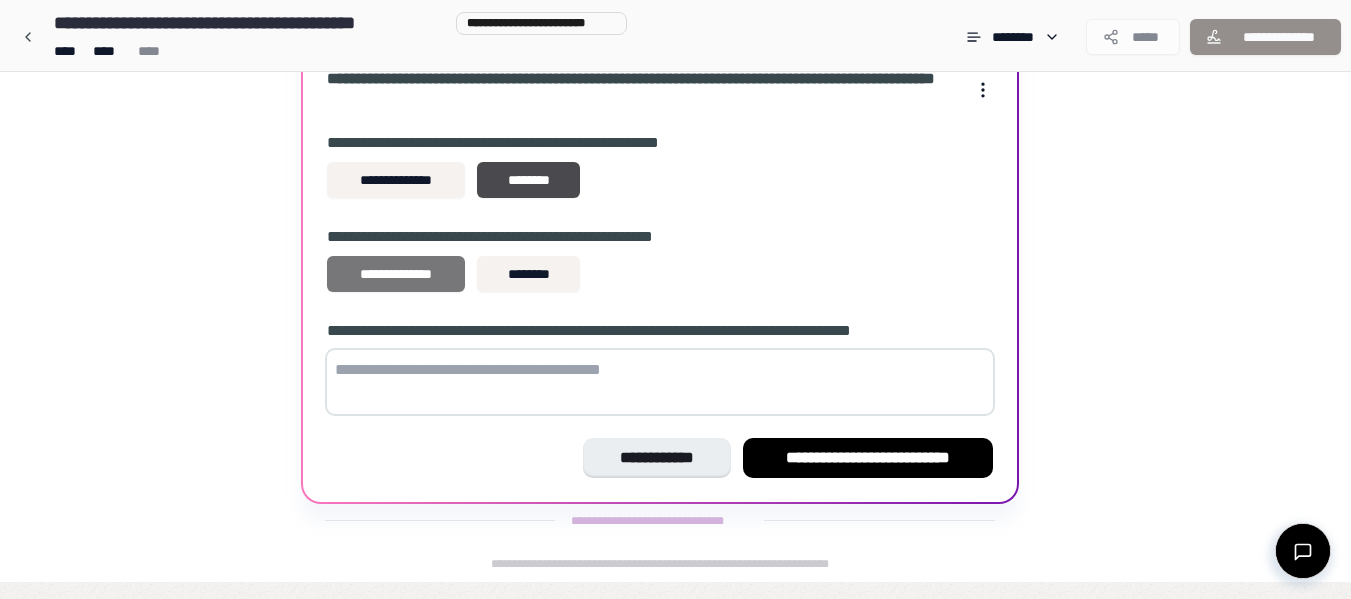 click on "**********" at bounding box center [396, 274] 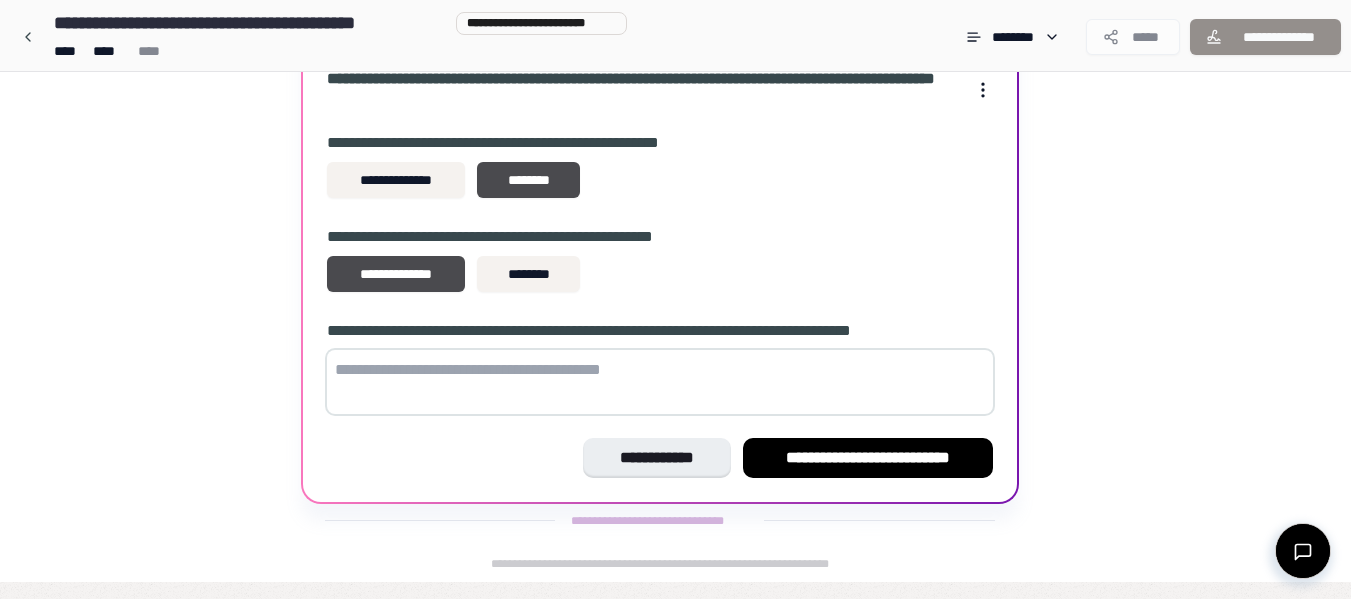 click at bounding box center (660, 382) 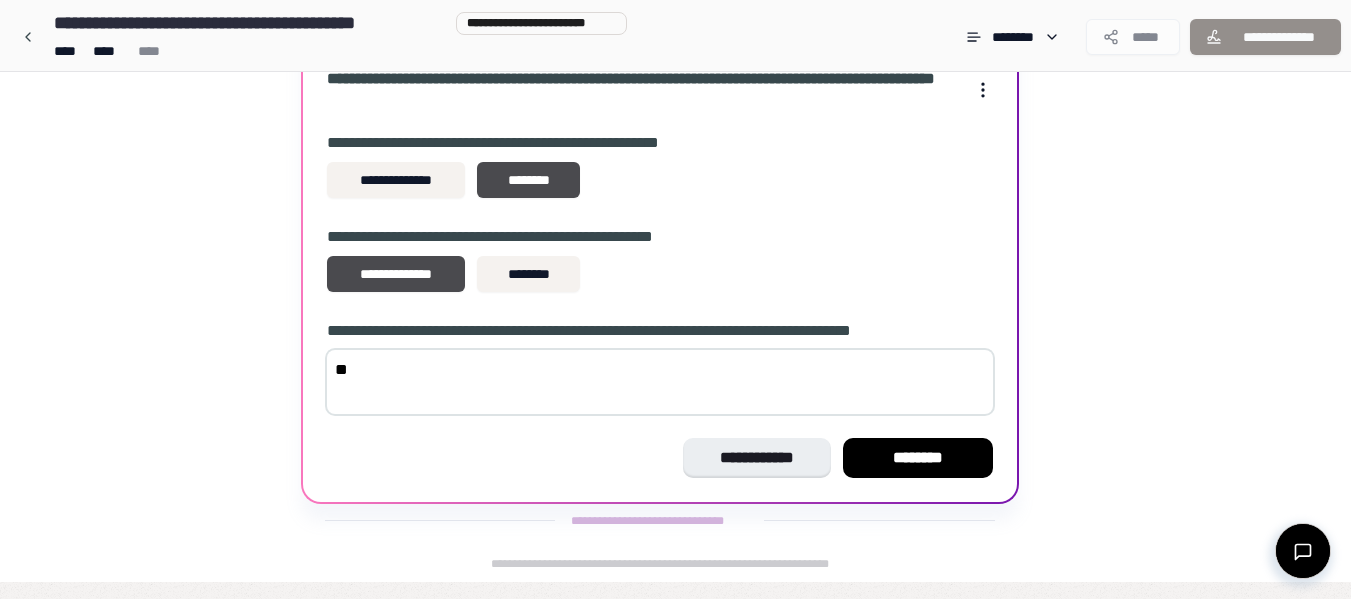 type on "*" 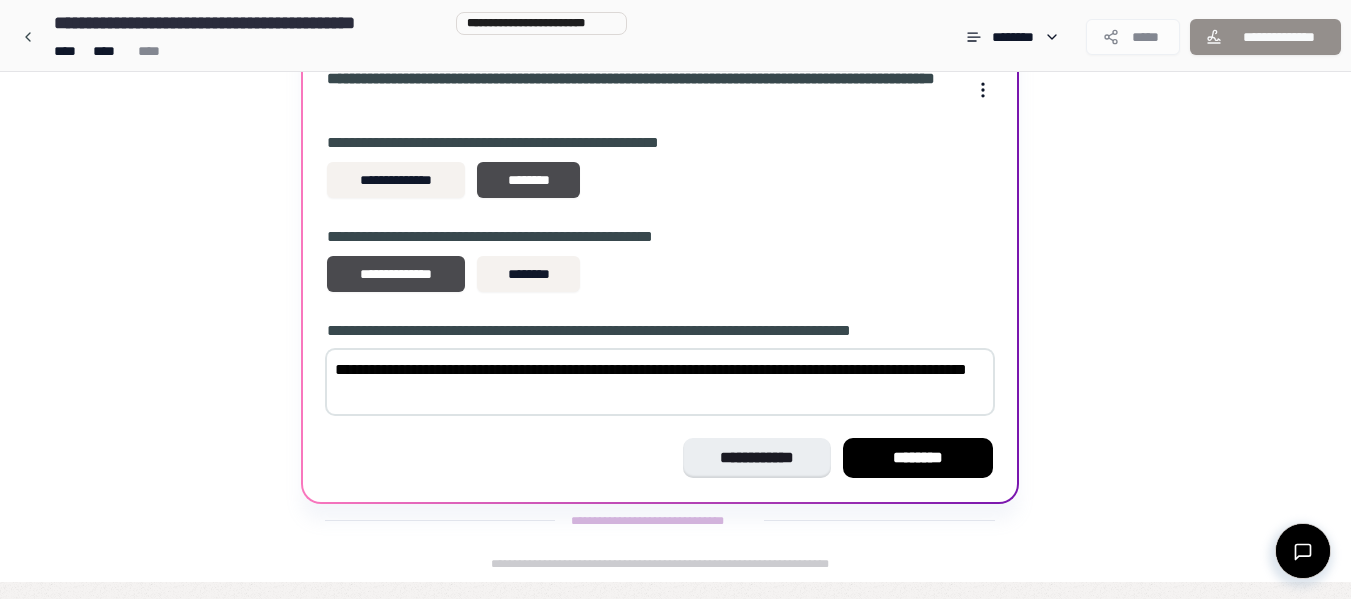 click on "**********" at bounding box center (660, 382) 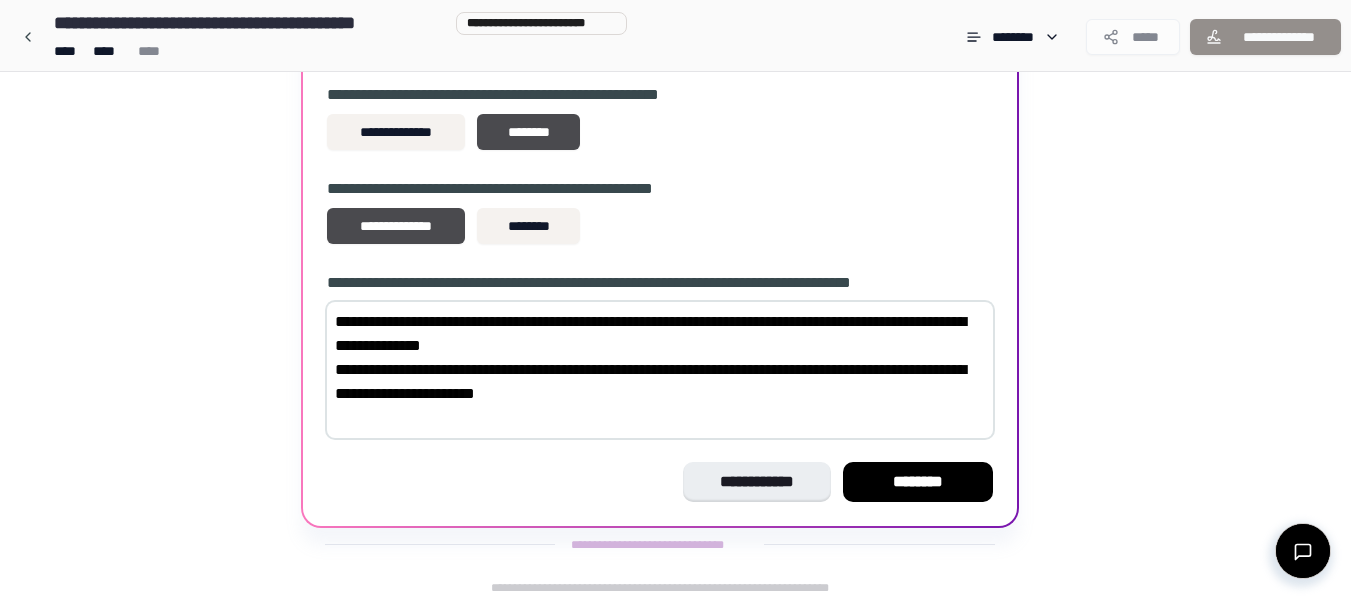 scroll, scrollTop: 231, scrollLeft: 0, axis: vertical 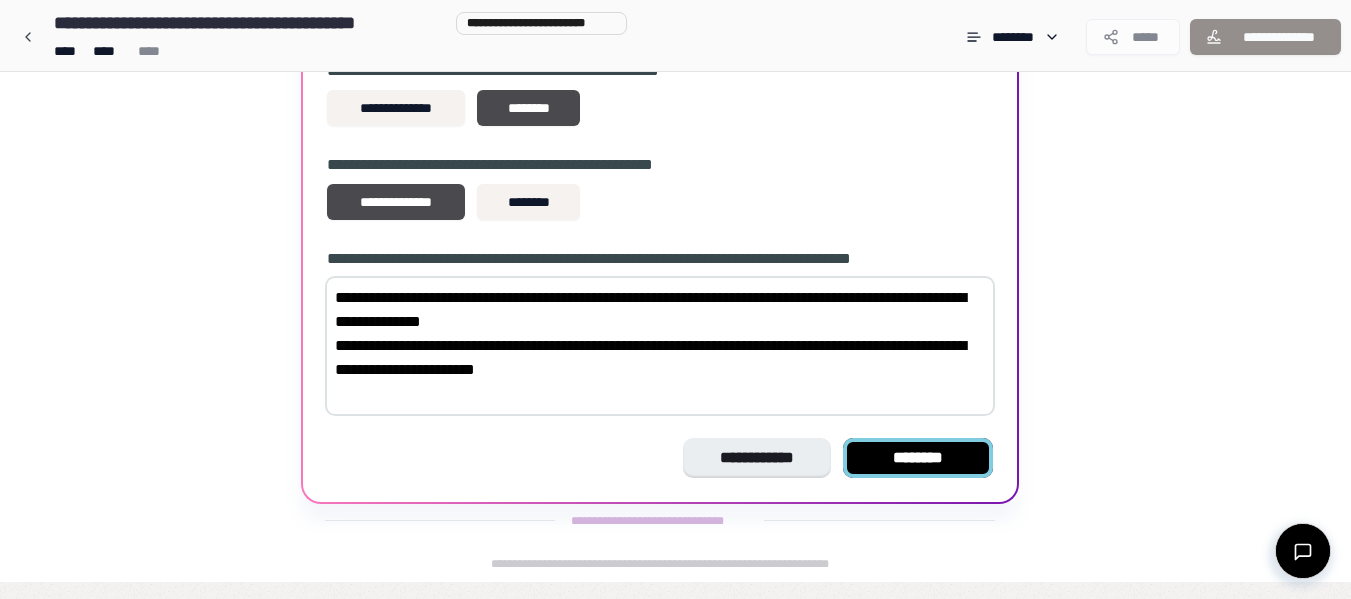 type on "**********" 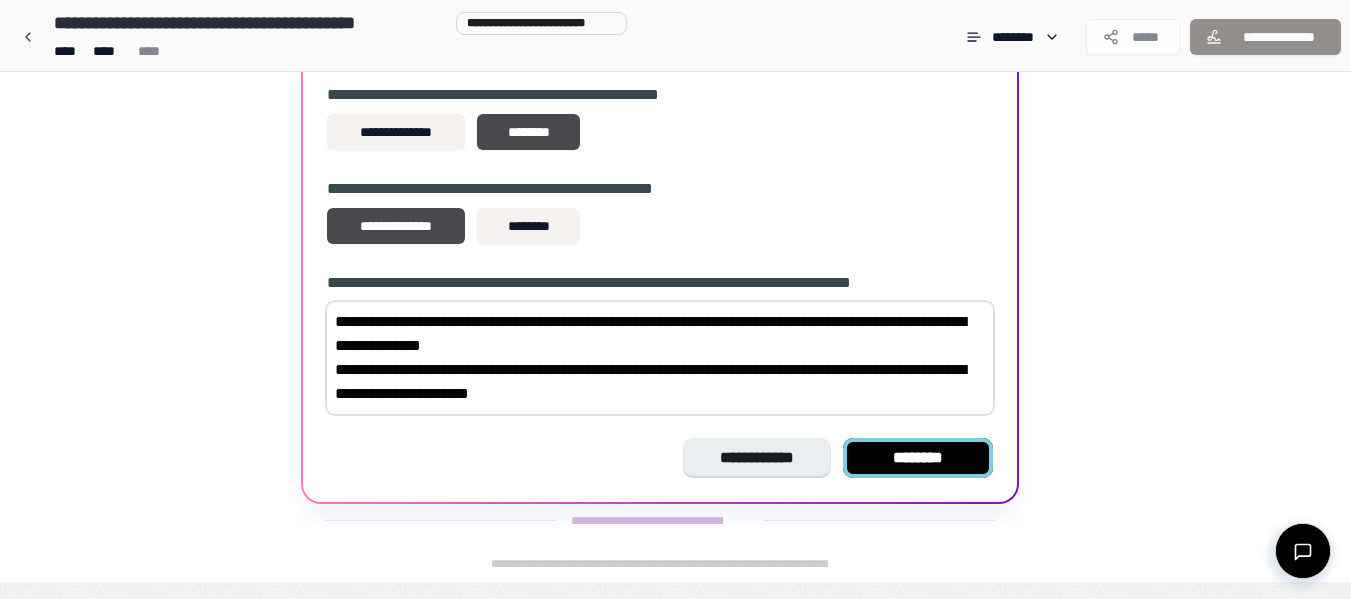 click on "********" at bounding box center (918, 458) 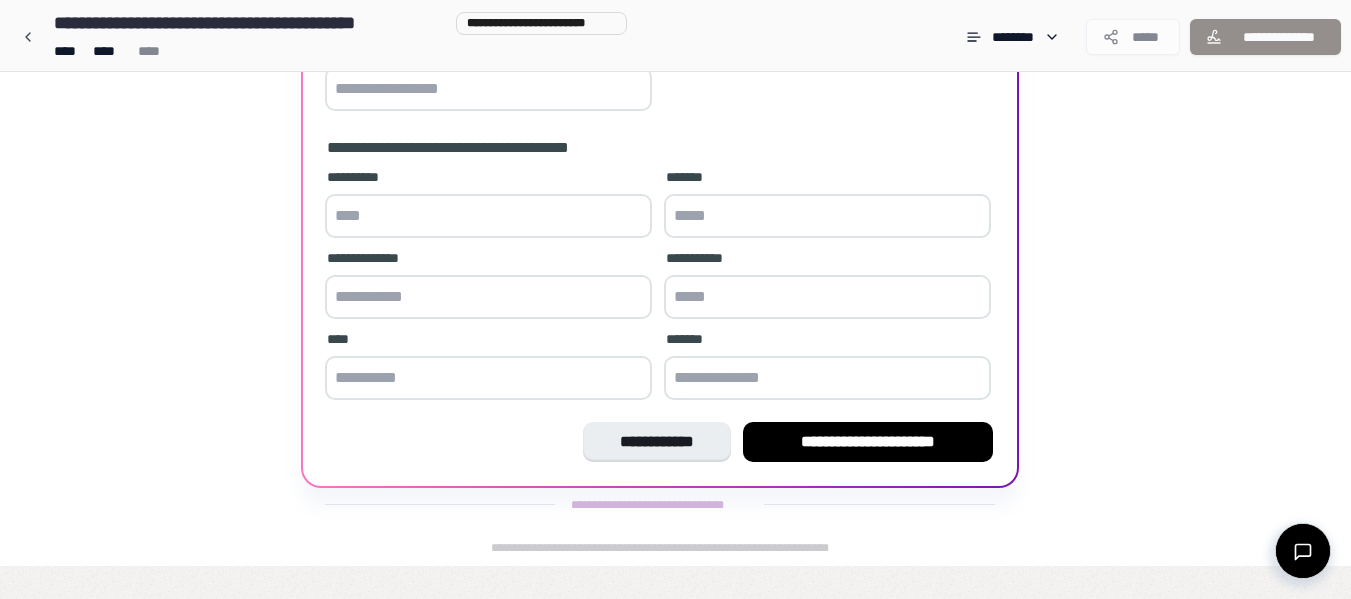 scroll, scrollTop: 160, scrollLeft: 0, axis: vertical 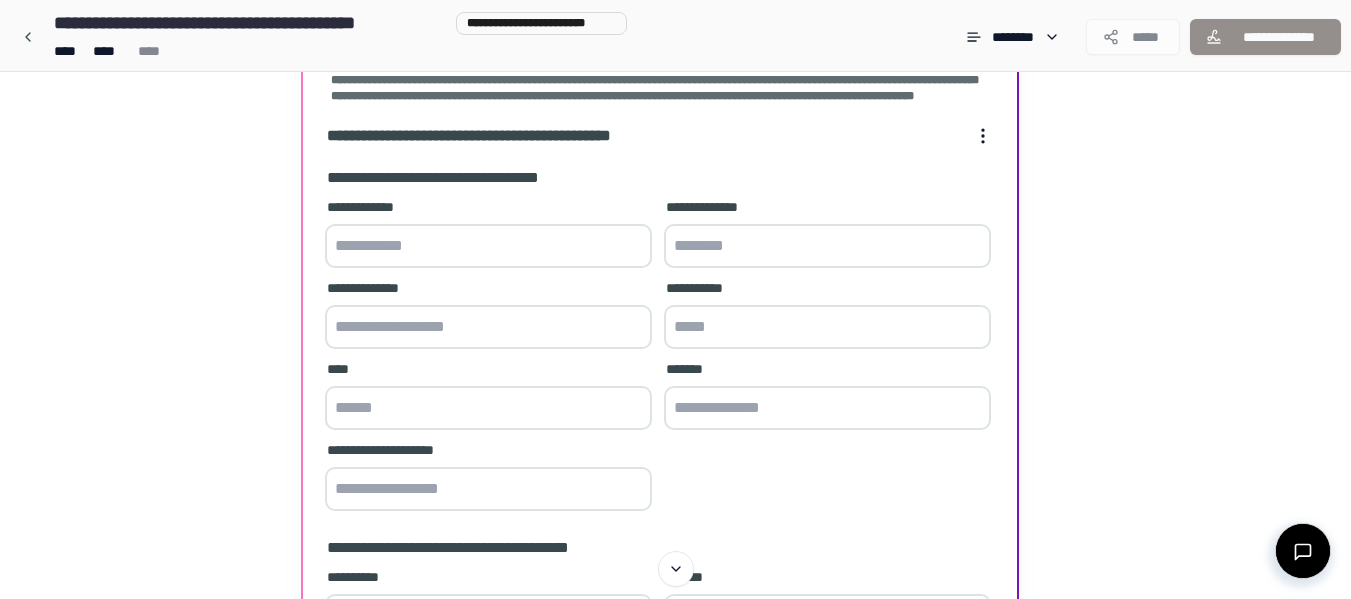 click at bounding box center [488, 246] 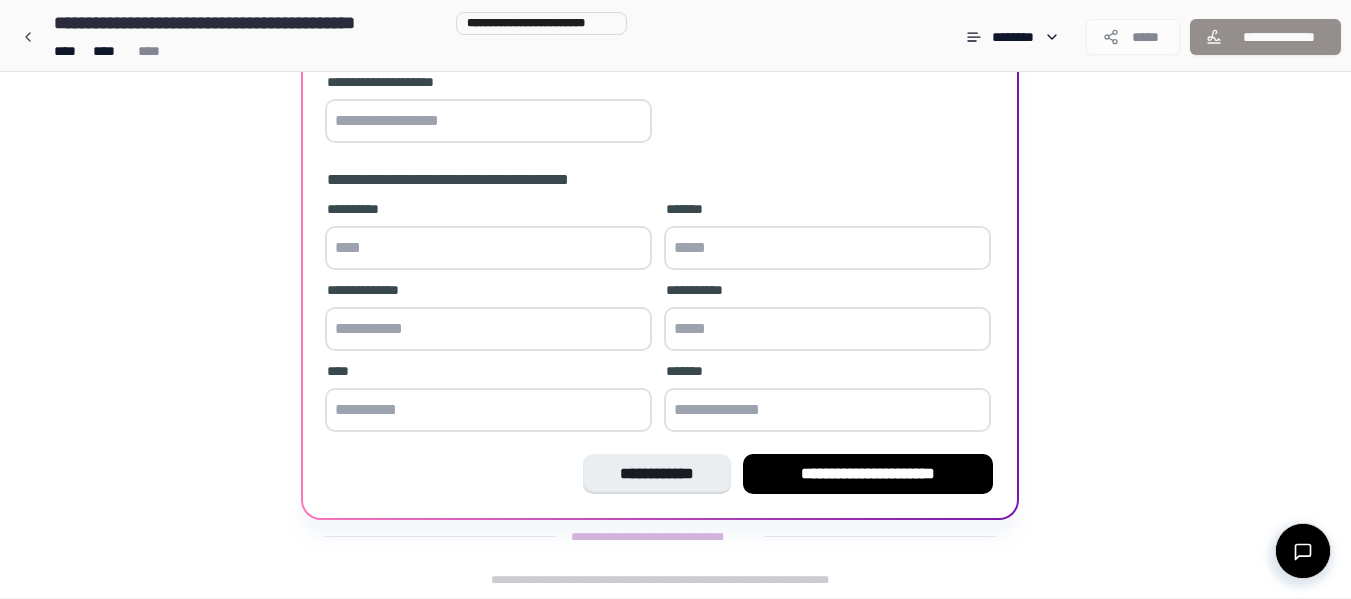 scroll, scrollTop: 560, scrollLeft: 0, axis: vertical 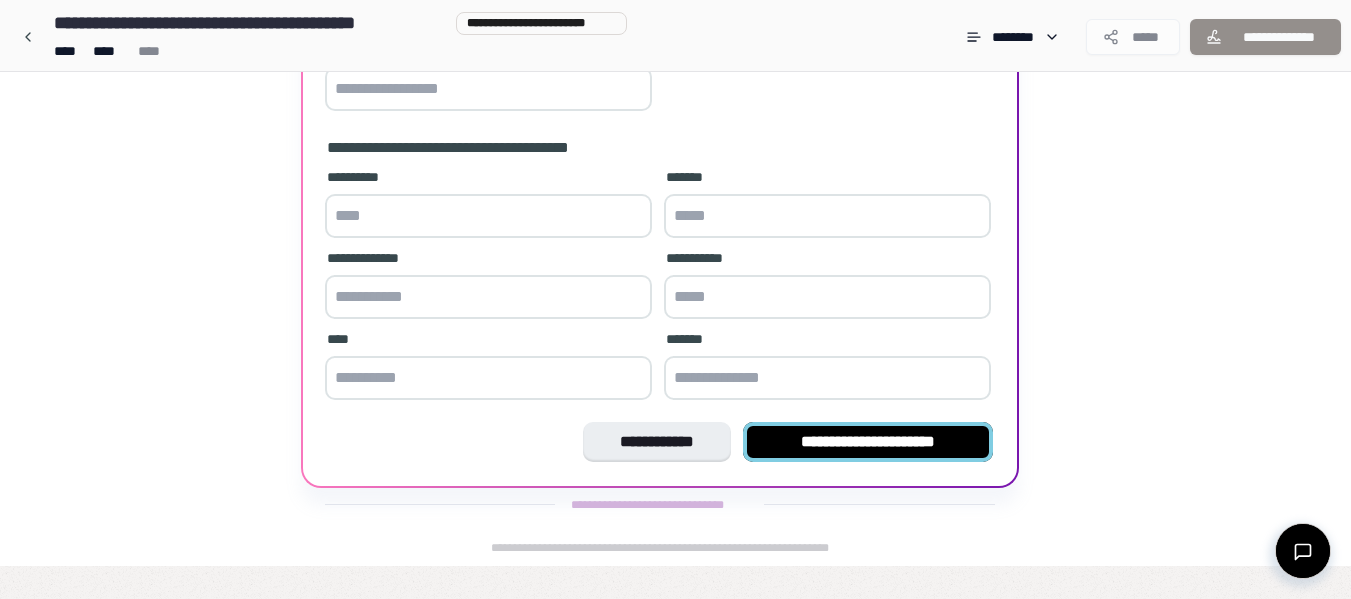 click on "**********" at bounding box center [868, 442] 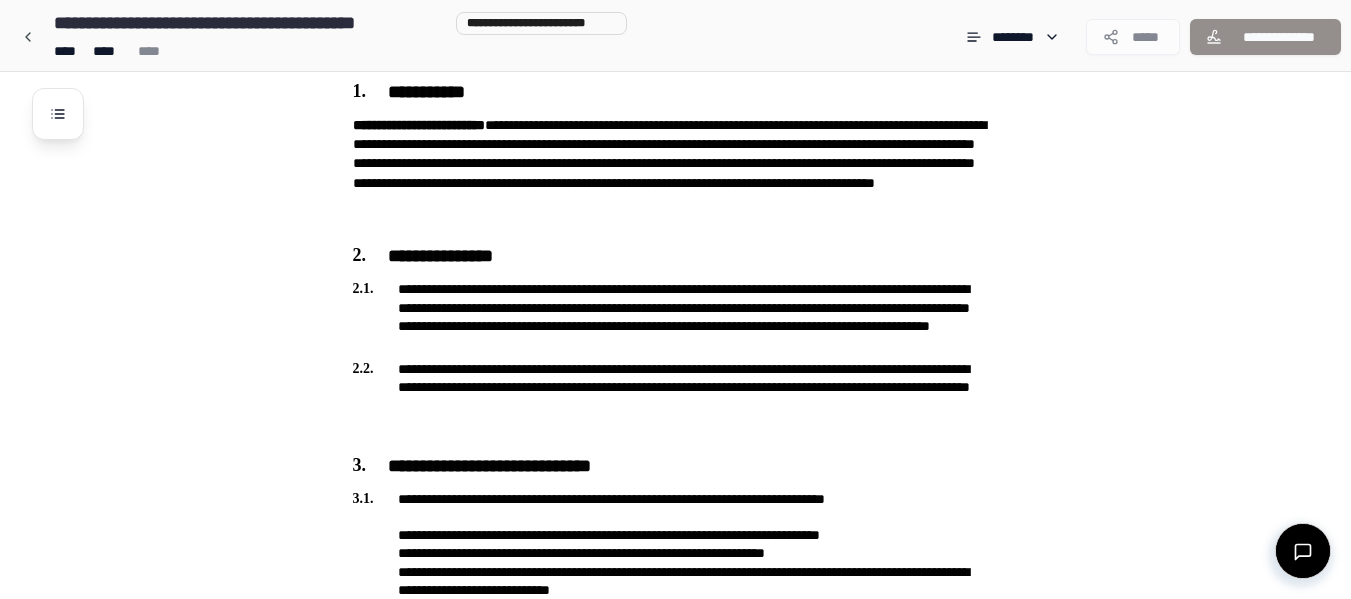 scroll, scrollTop: 964, scrollLeft: 0, axis: vertical 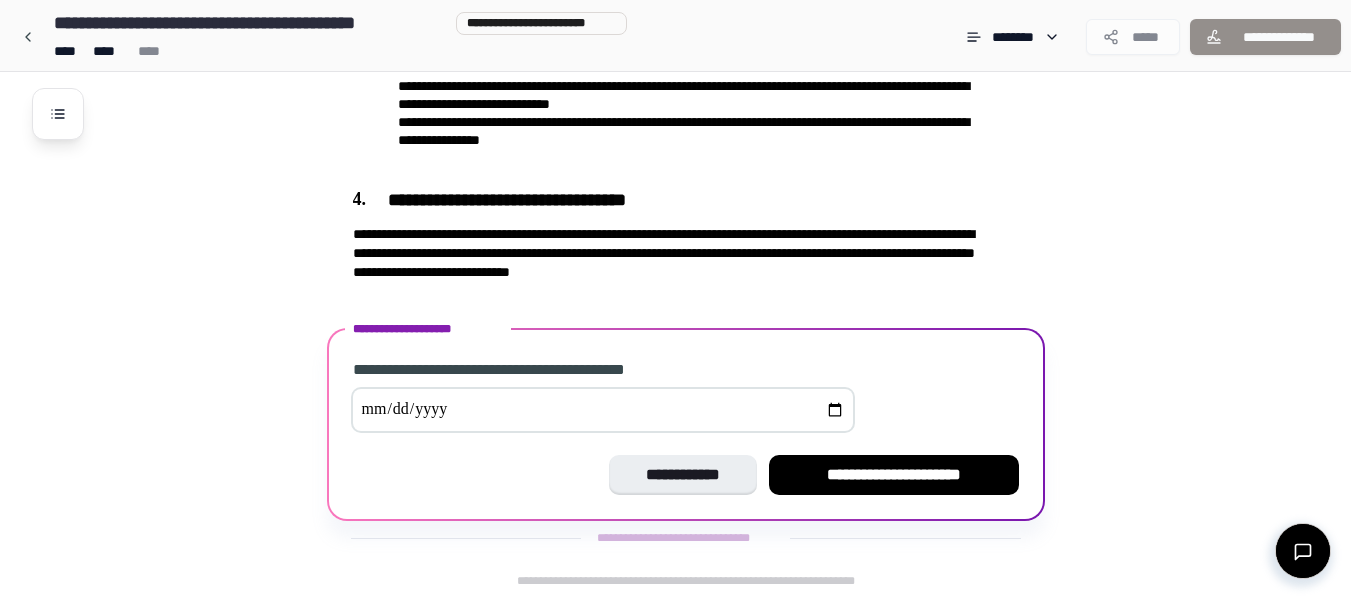 click at bounding box center (603, 410) 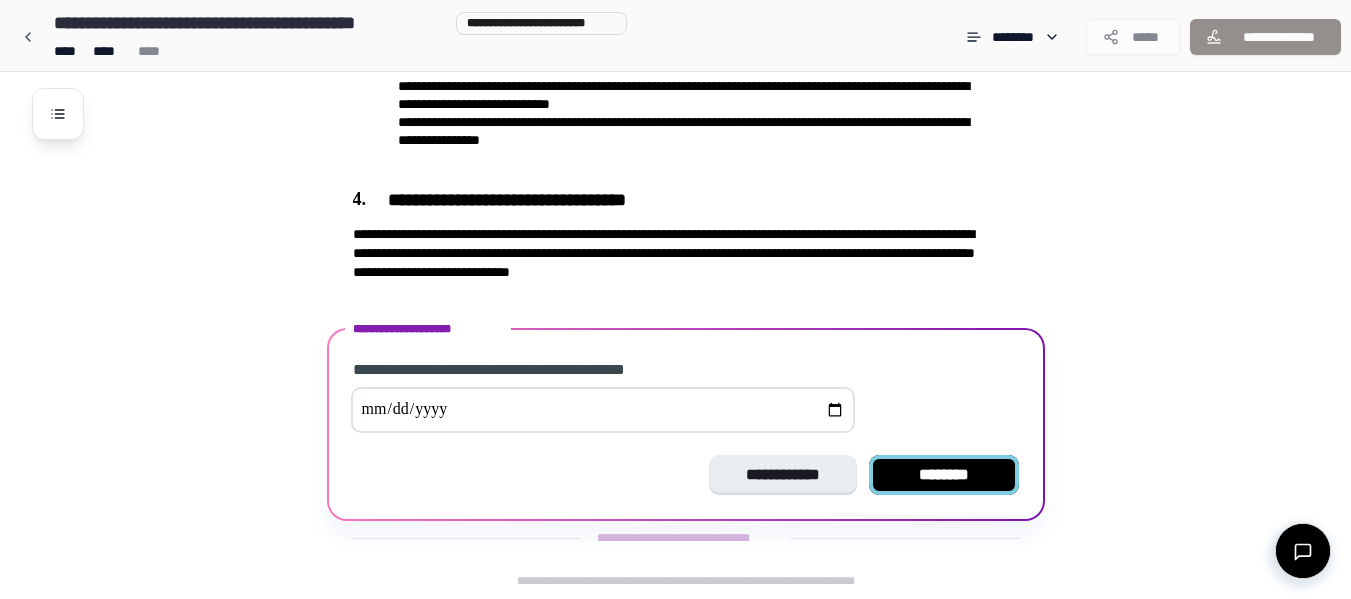 click on "********" at bounding box center [944, 475] 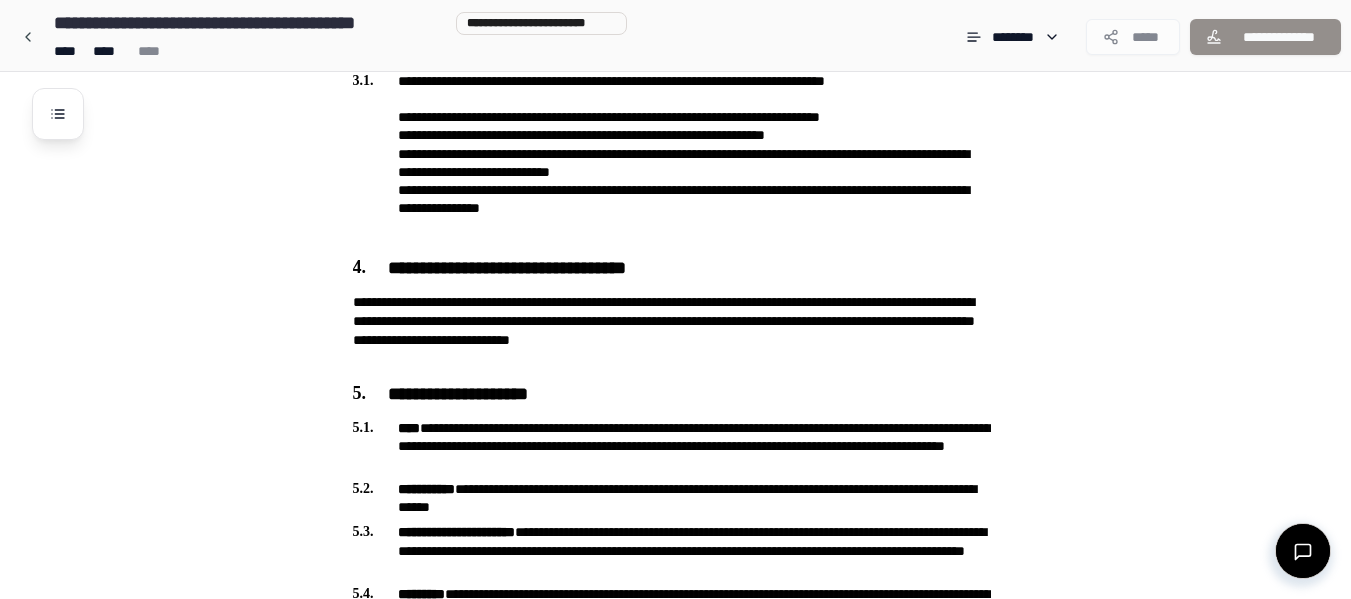 scroll, scrollTop: 1248, scrollLeft: 0, axis: vertical 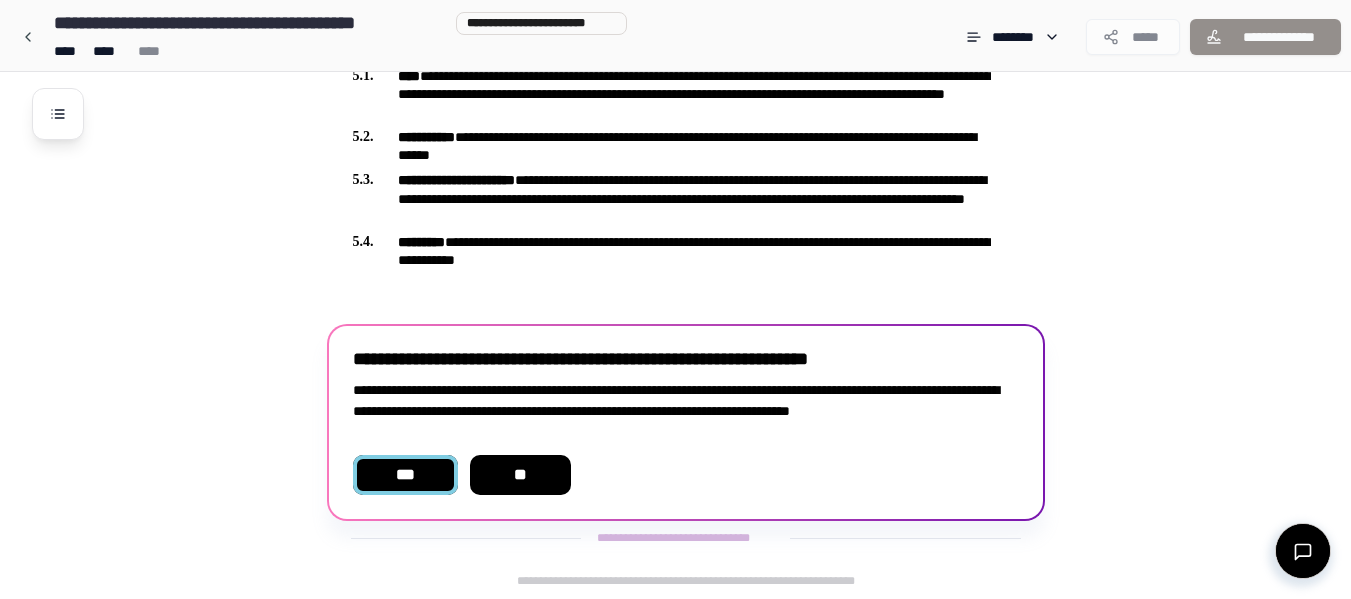 click on "***" at bounding box center [405, 475] 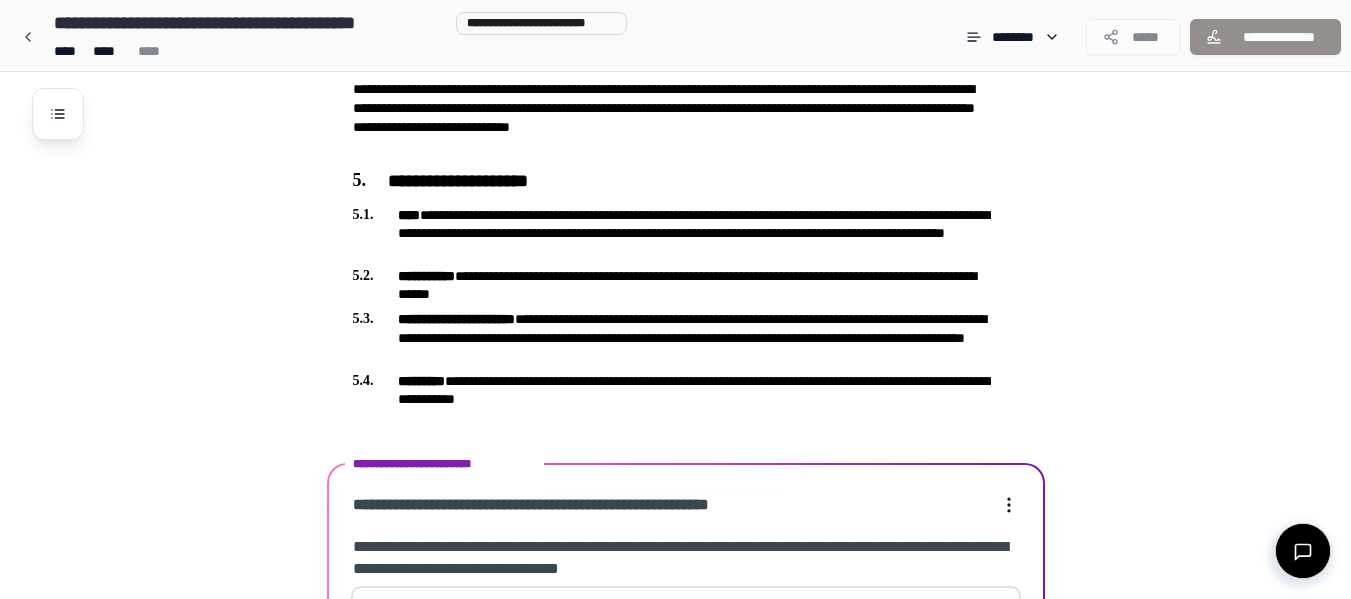 scroll, scrollTop: 1428, scrollLeft: 0, axis: vertical 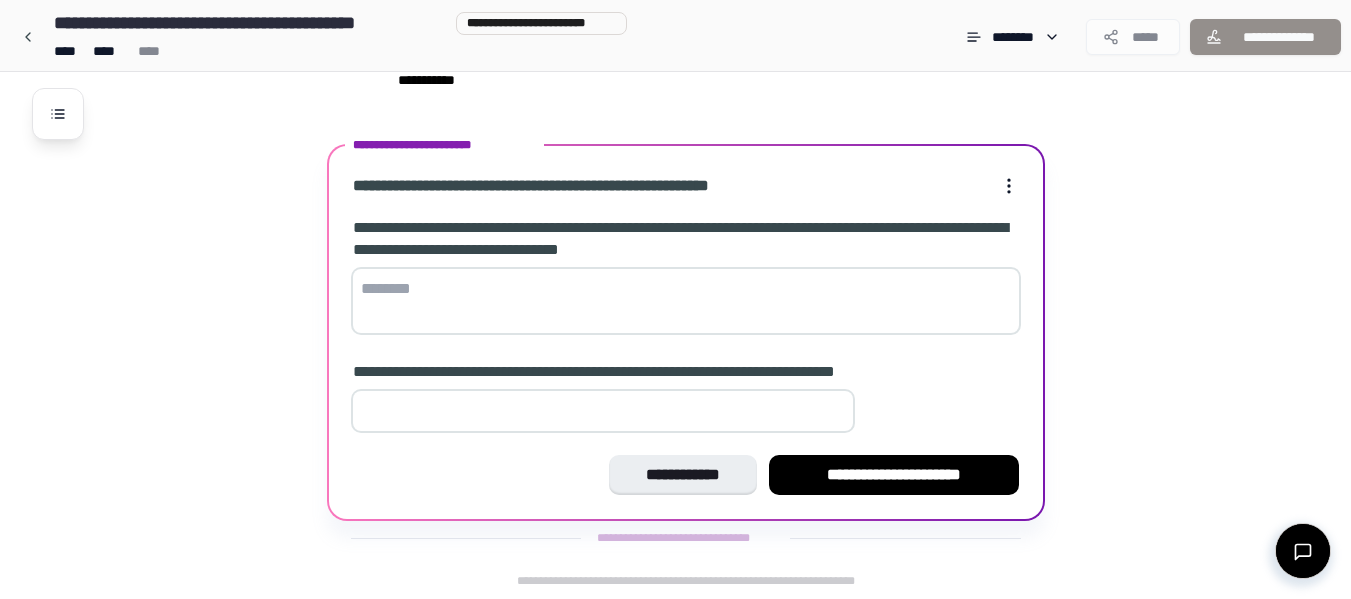 click at bounding box center (686, 301) 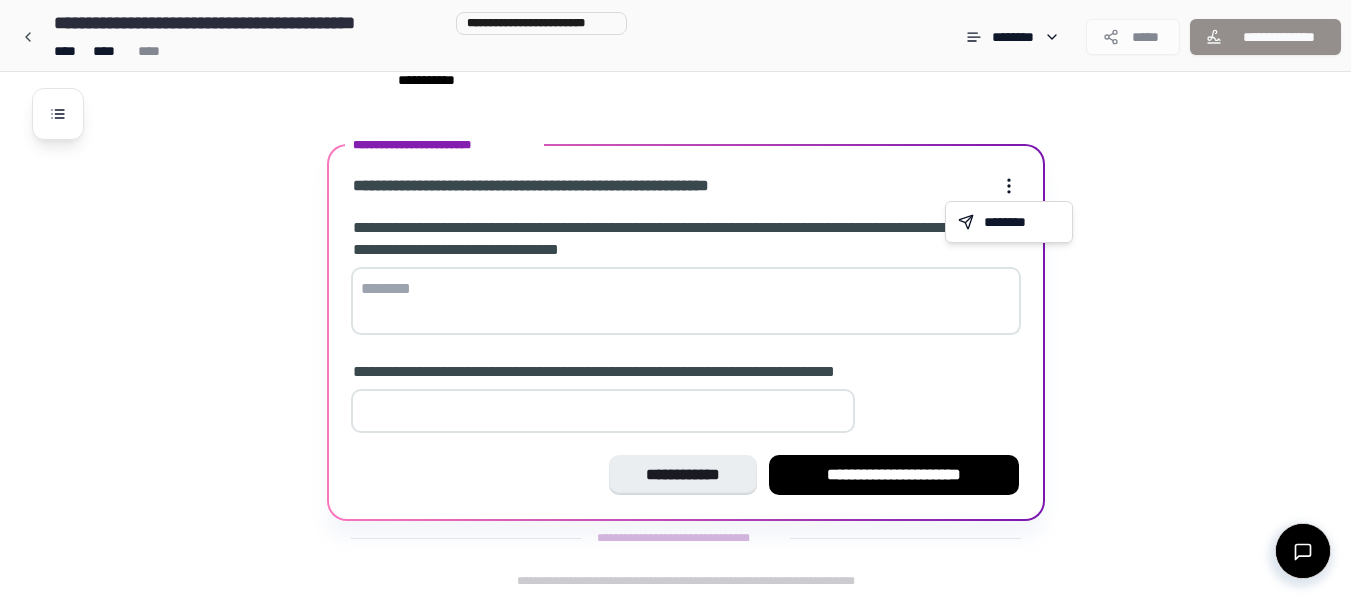 click on "**********" at bounding box center [675, -415] 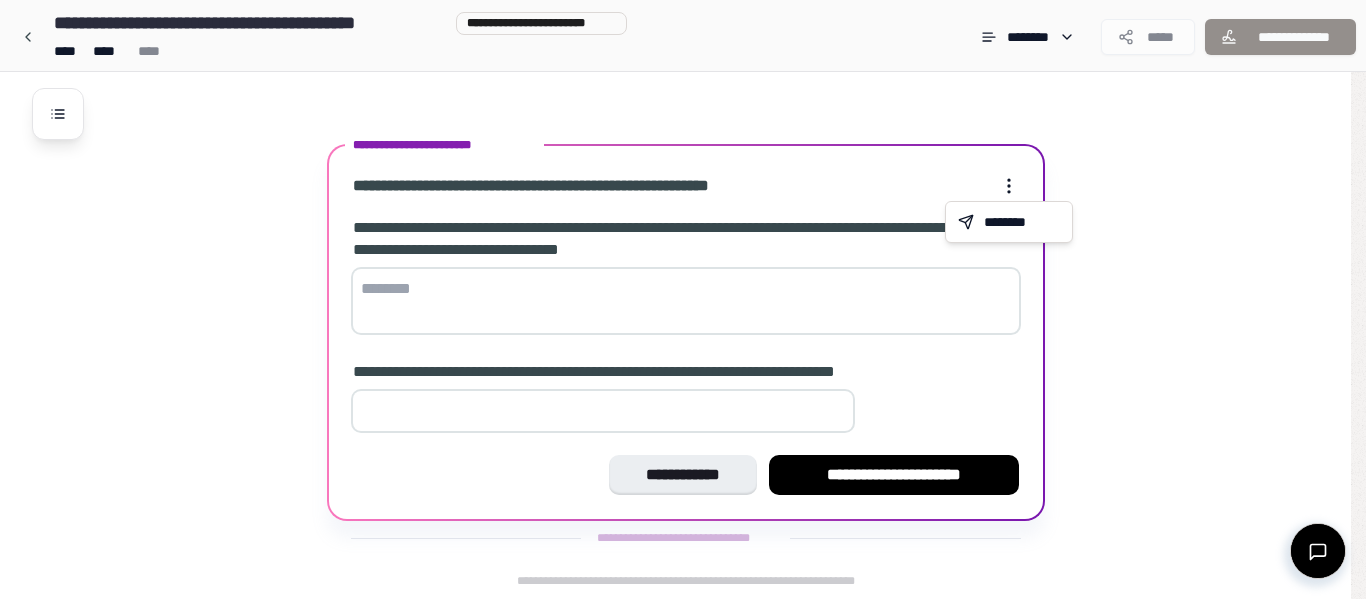click on "**********" at bounding box center (683, -415) 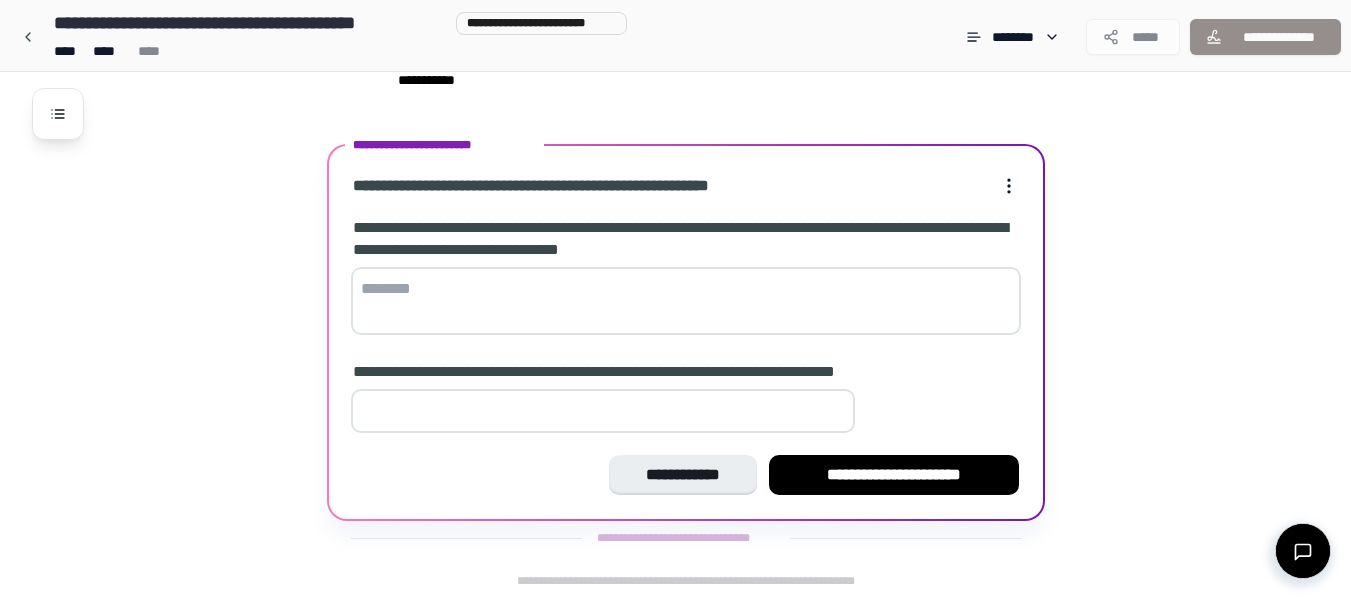 click at bounding box center (603, 411) 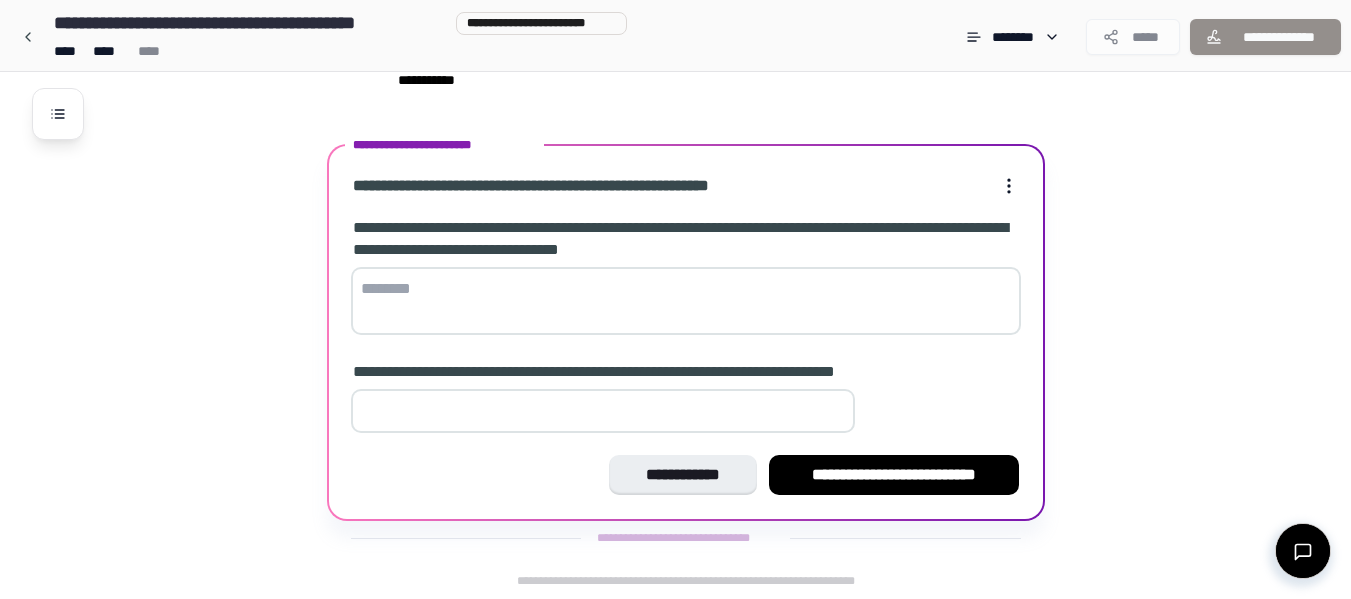 click on "*" at bounding box center [603, 411] 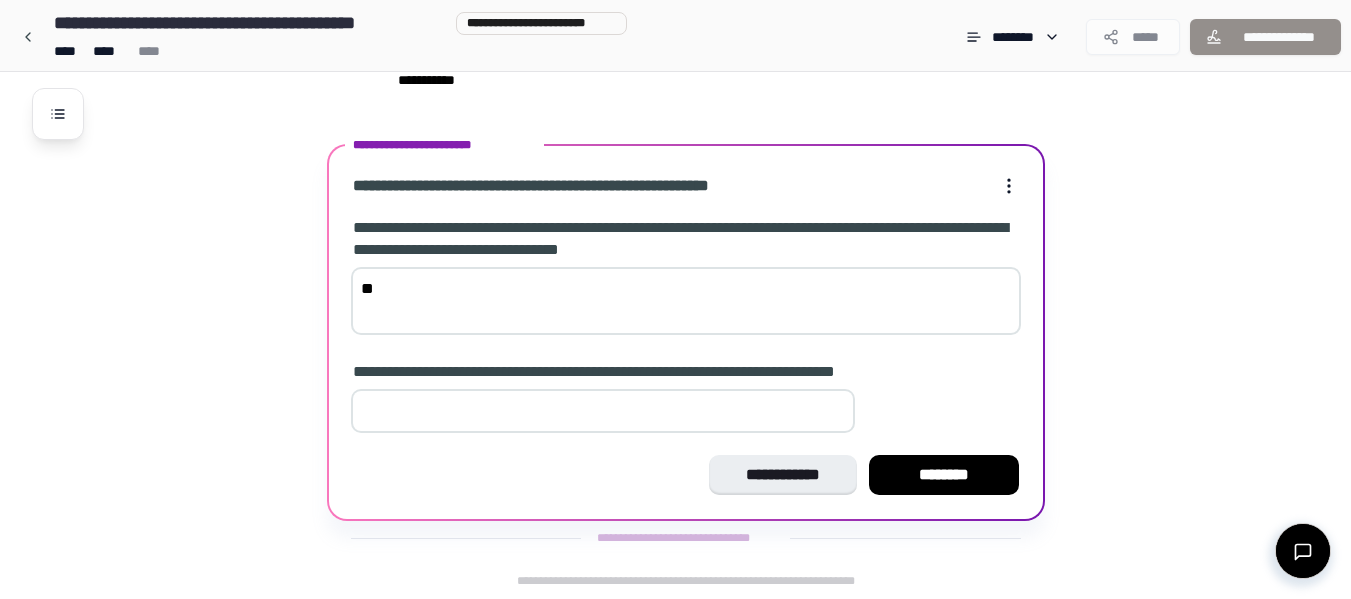 type on "*" 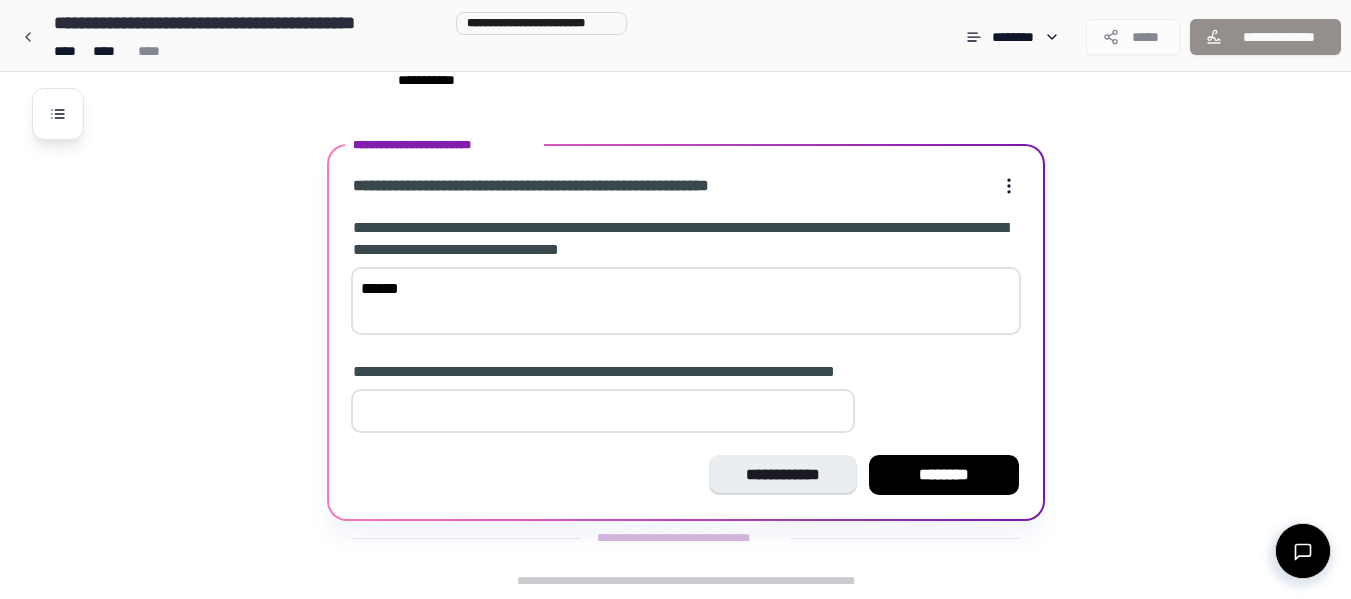 paste on "*" 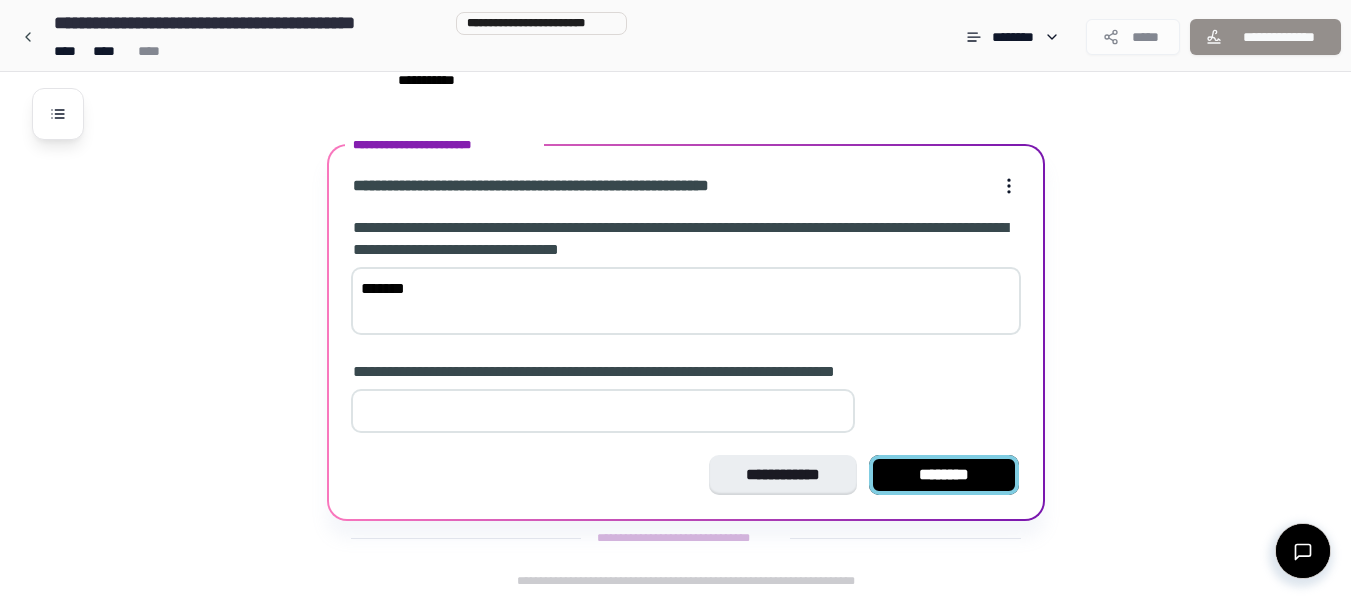 type on "*******" 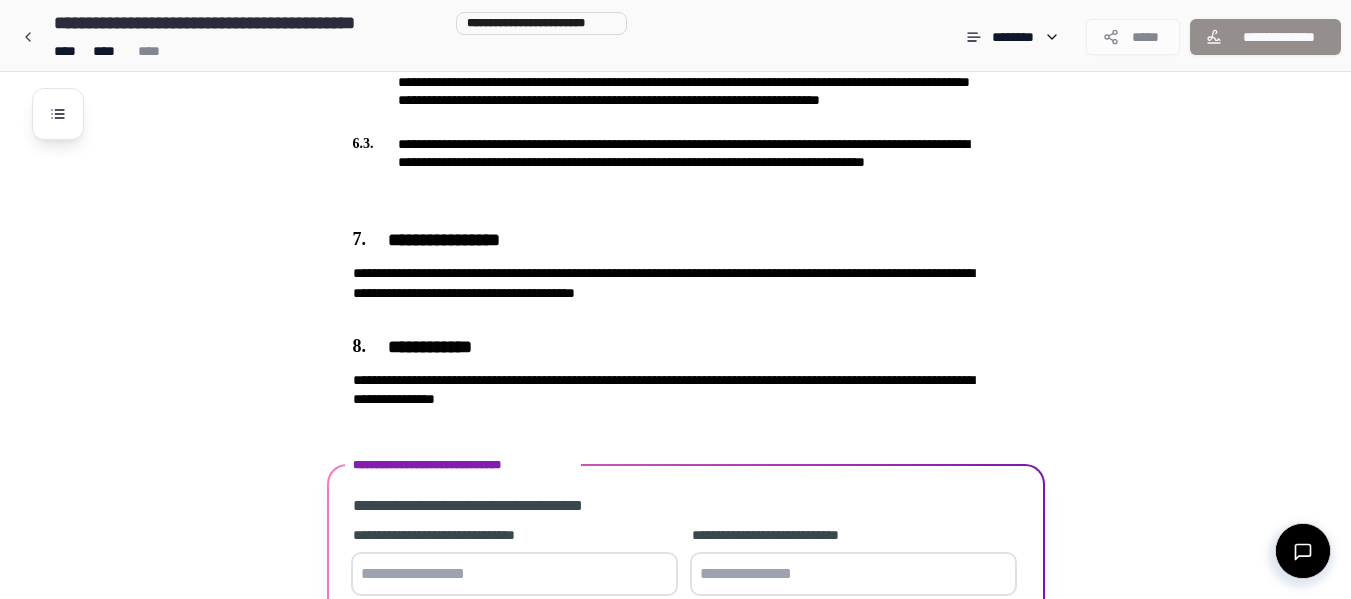 scroll, scrollTop: 1835, scrollLeft: 0, axis: vertical 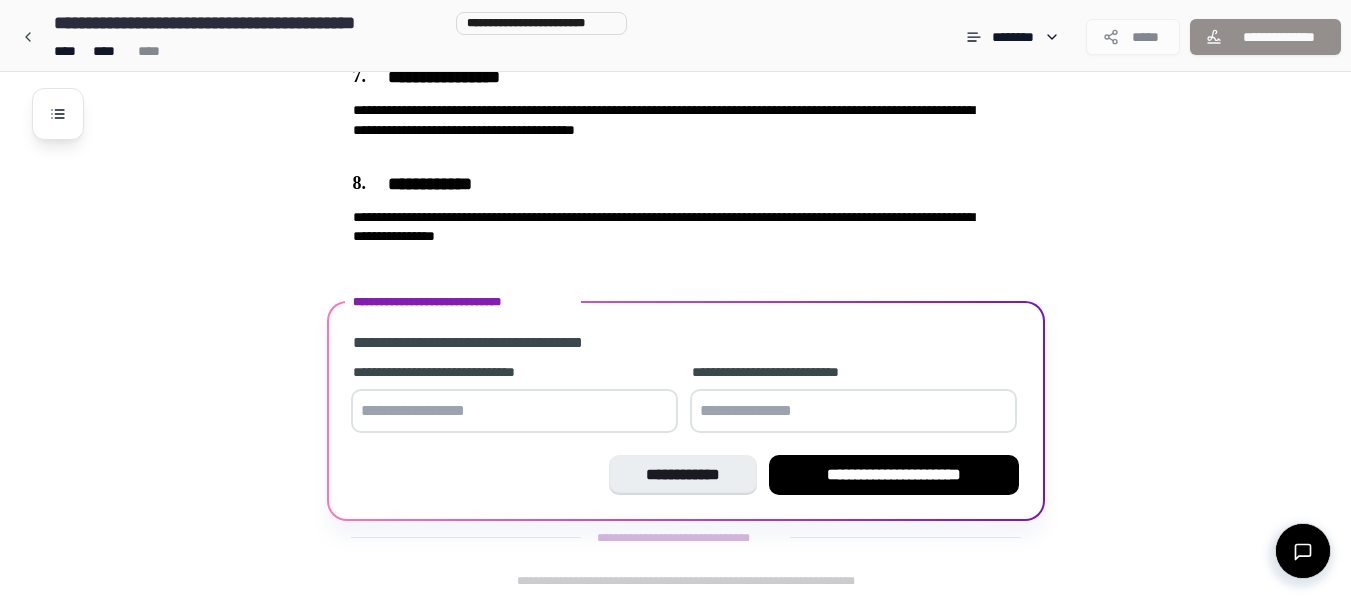 click at bounding box center (514, 411) 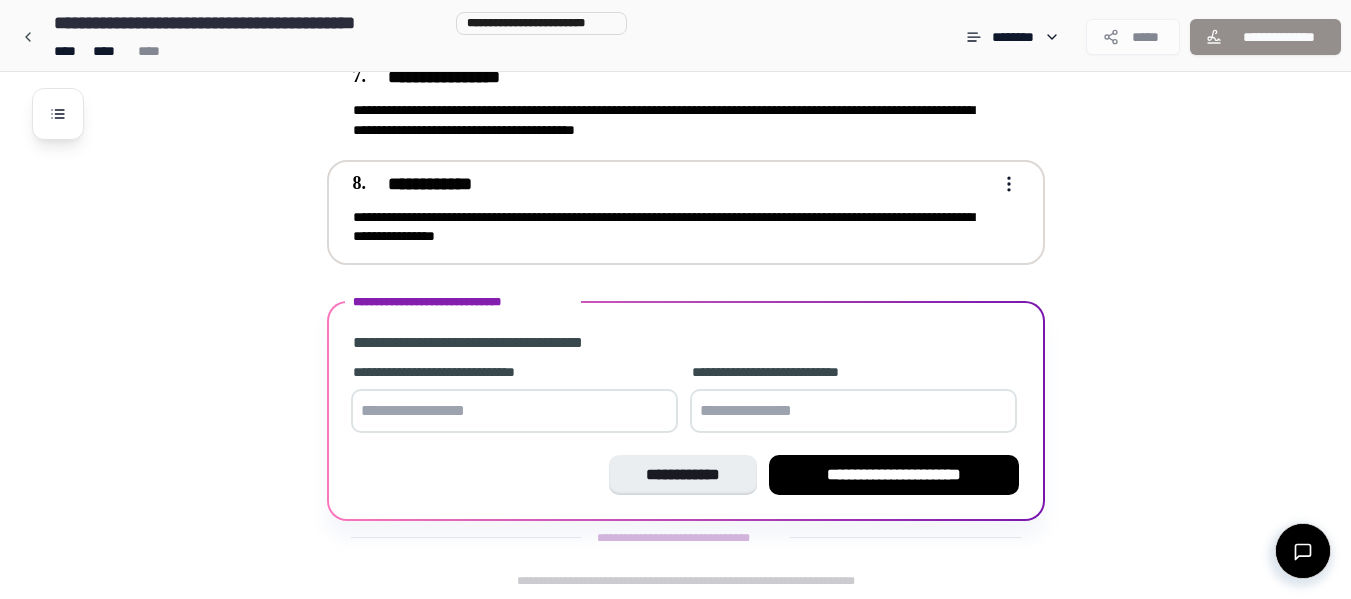 type on "*" 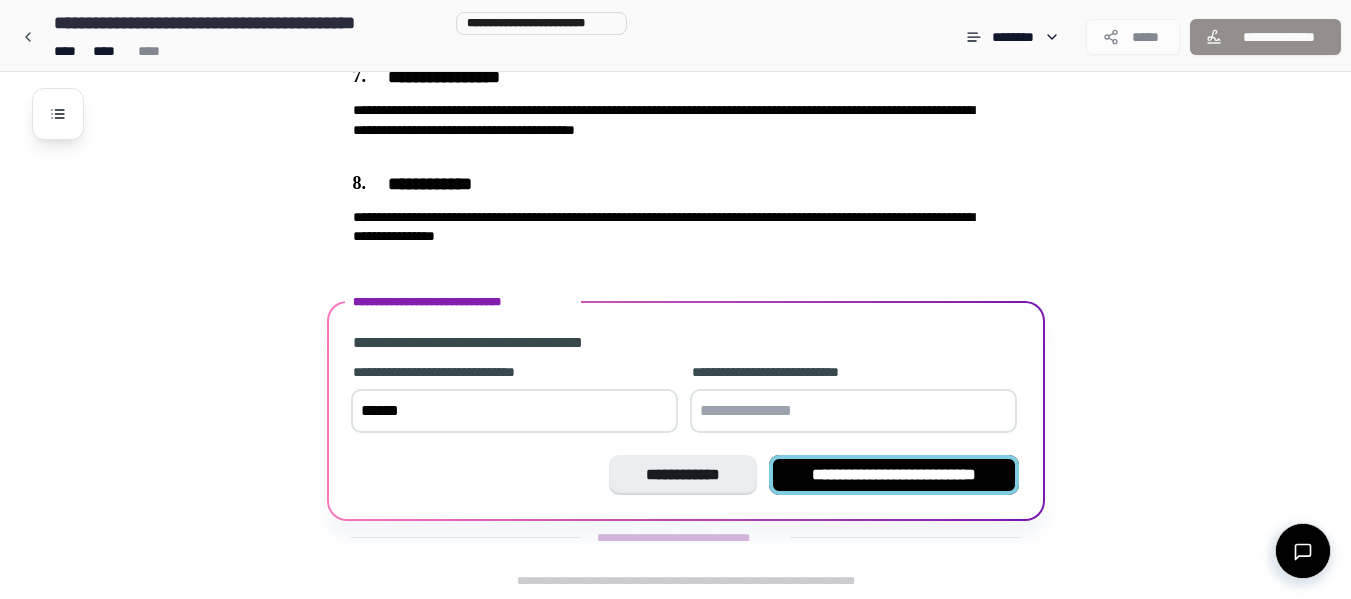 type on "******" 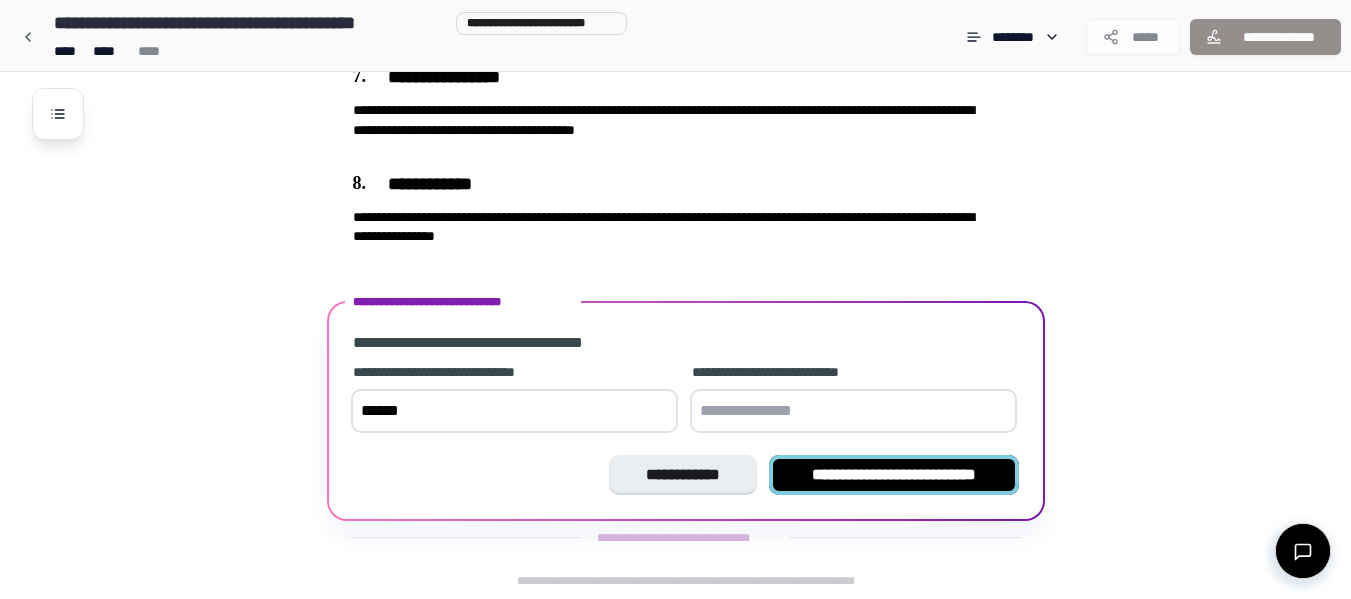 click on "**********" at bounding box center (894, 475) 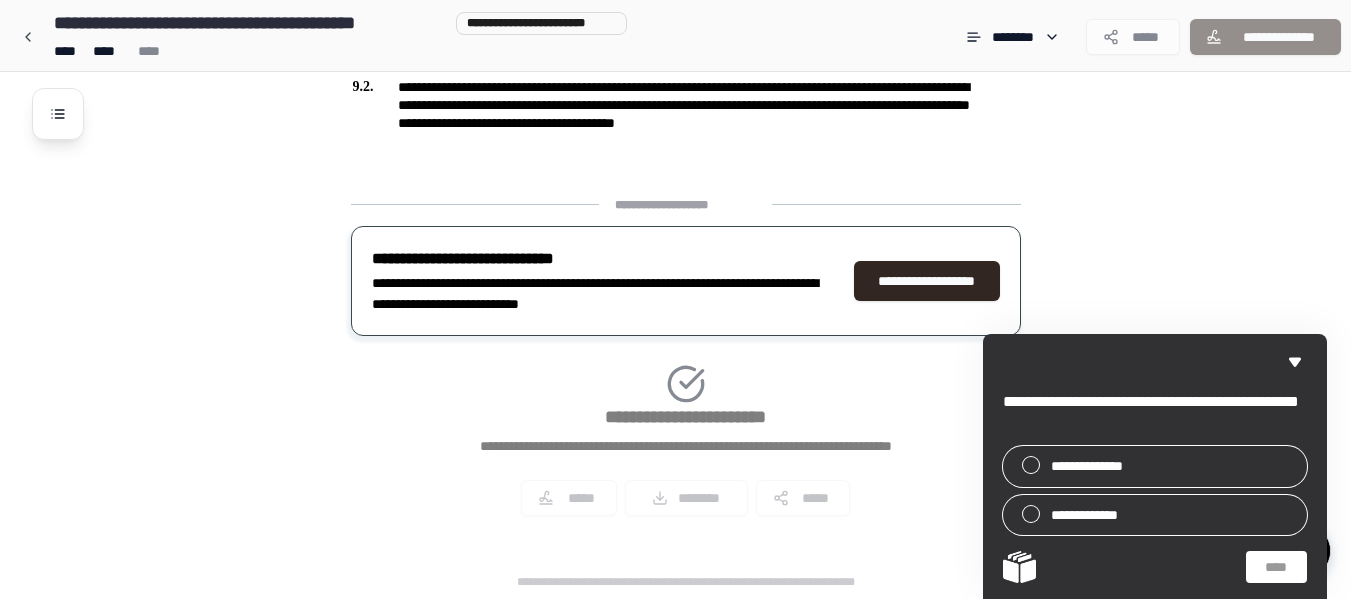 scroll, scrollTop: 2098, scrollLeft: 0, axis: vertical 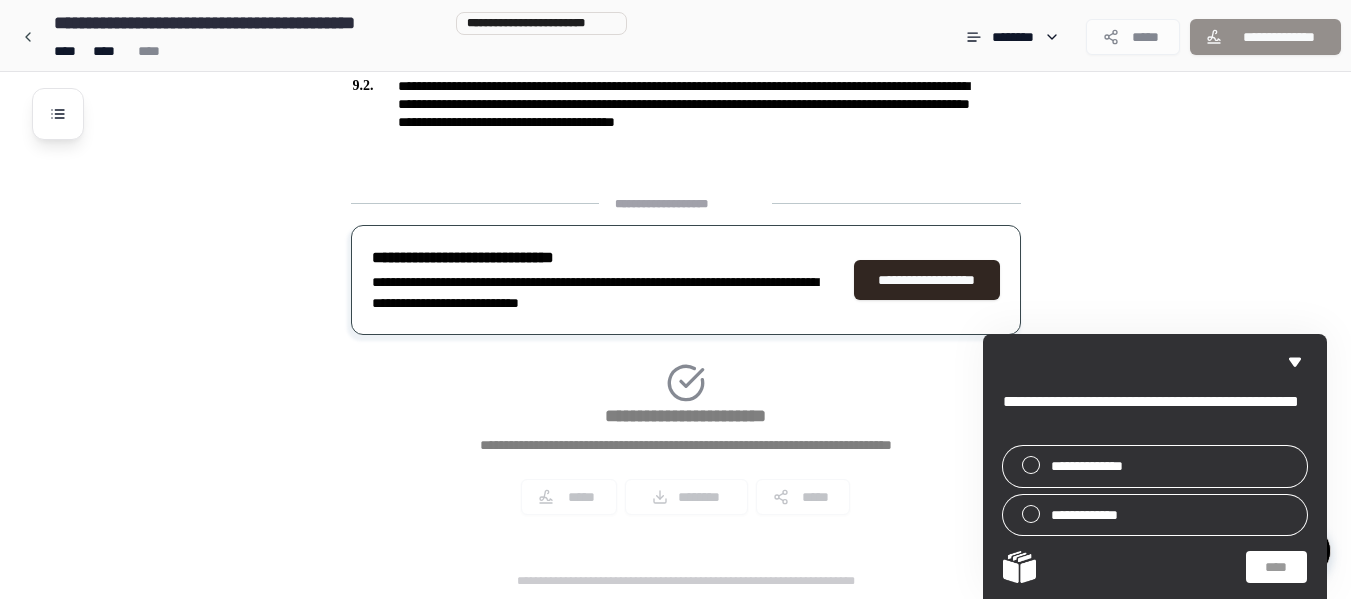 click 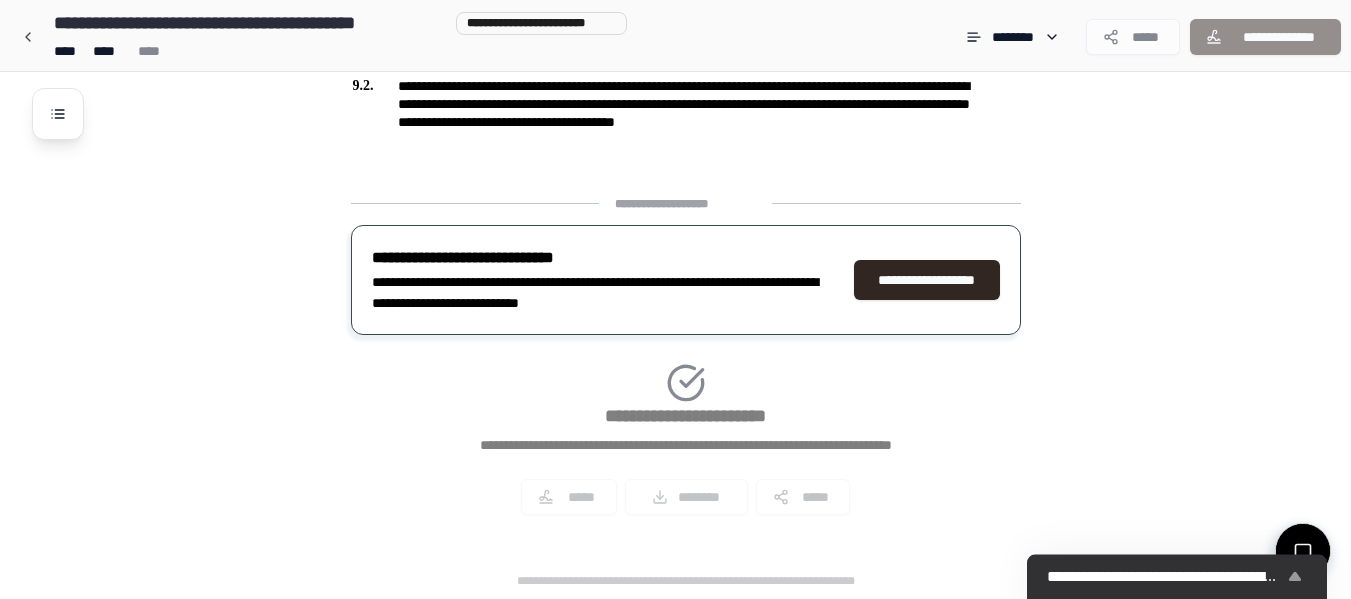 click 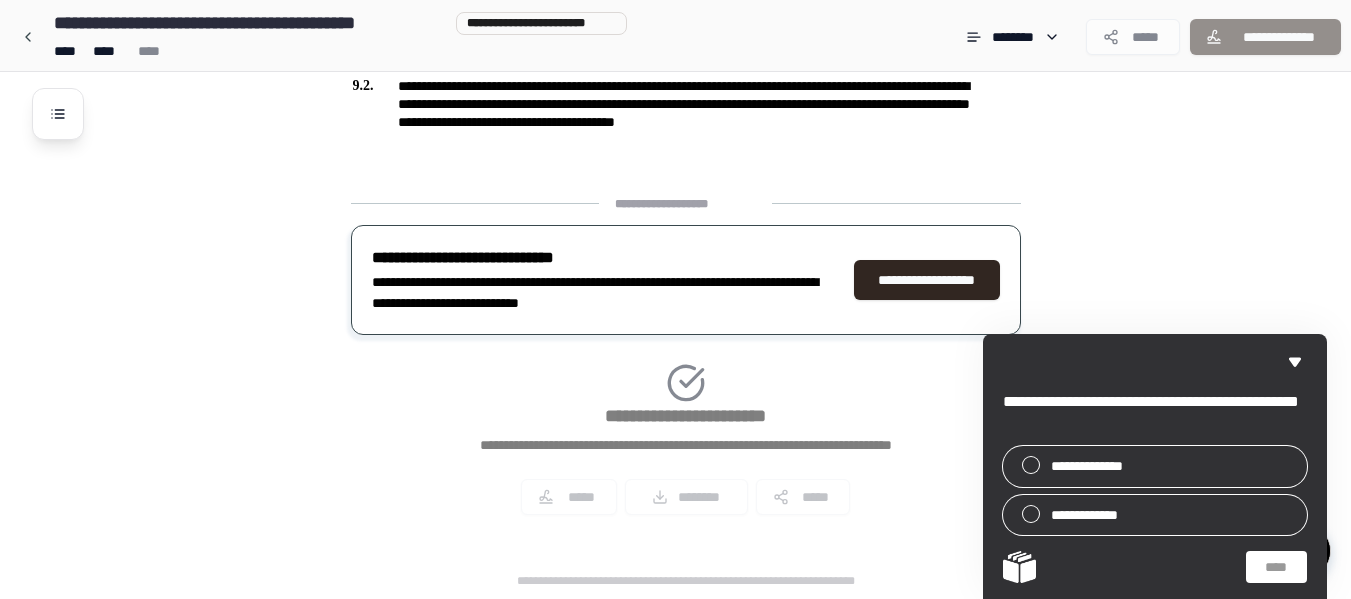 click on "**********" at bounding box center [1155, 466] 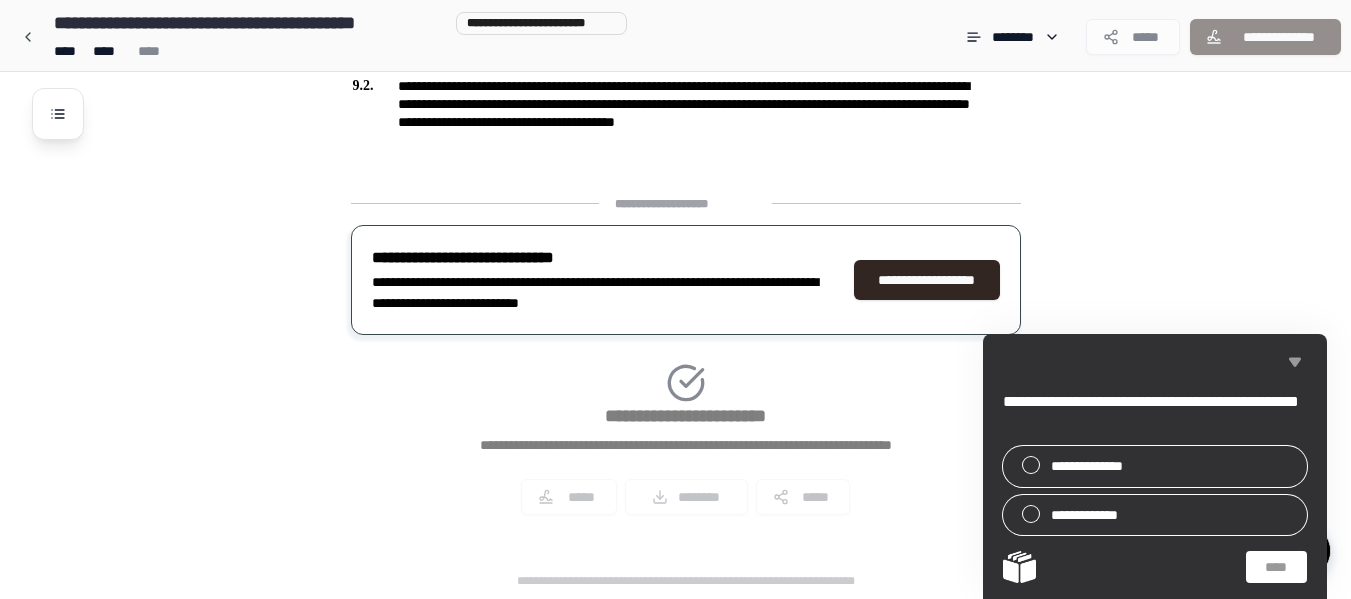 click 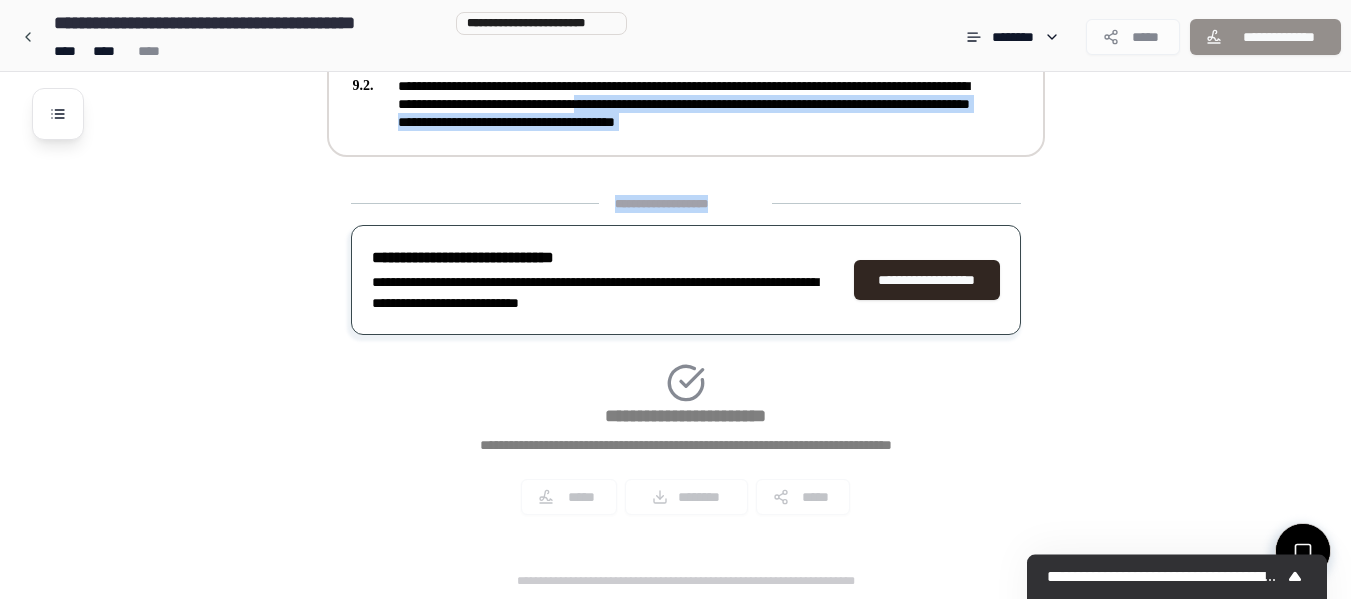 drag, startPoint x: 1023, startPoint y: 173, endPoint x: 780, endPoint y: 112, distance: 250.53941 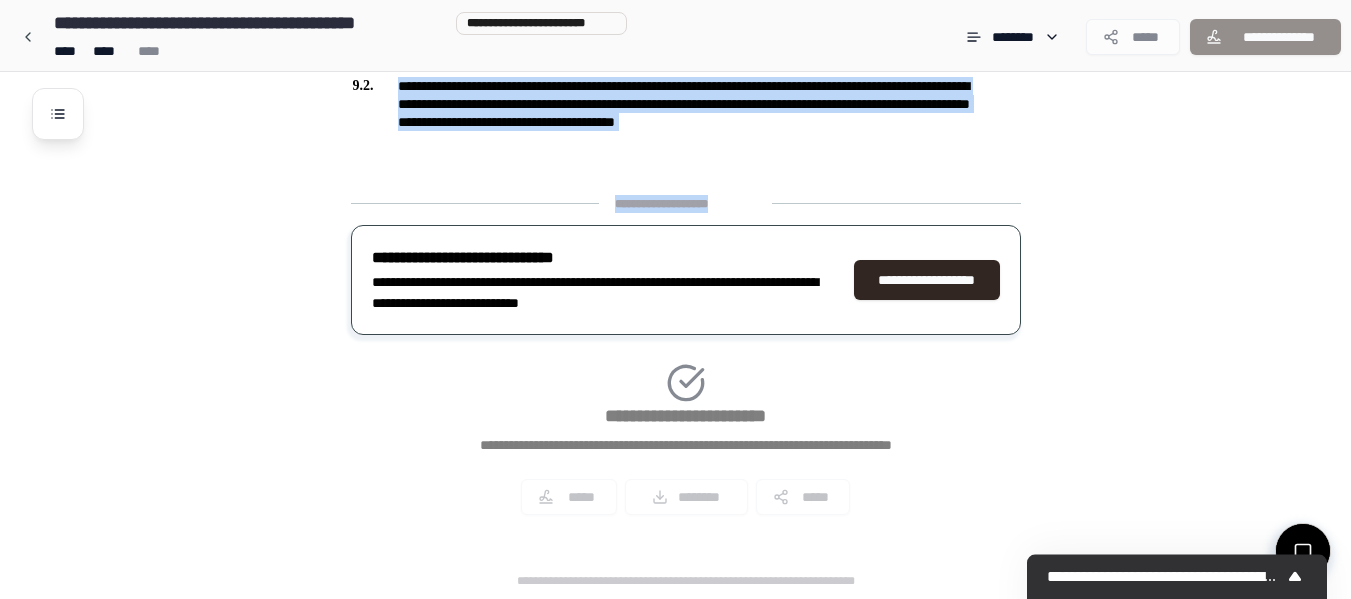 click on "**********" at bounding box center [702, -714] 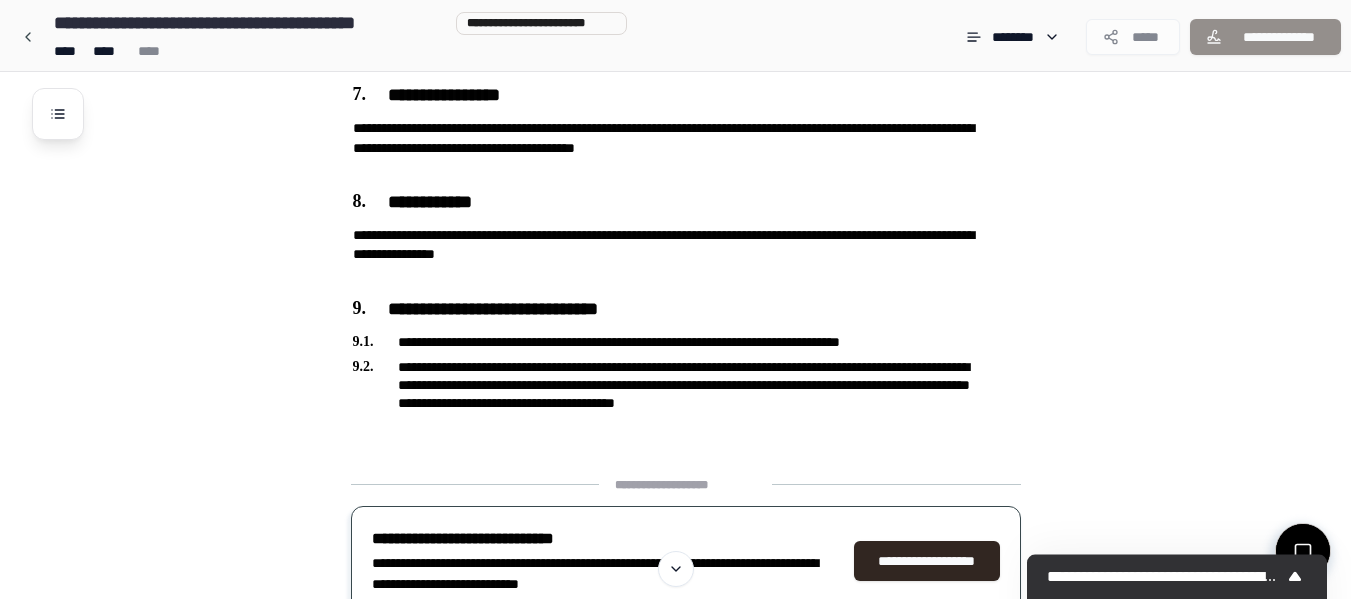 scroll, scrollTop: 1798, scrollLeft: 0, axis: vertical 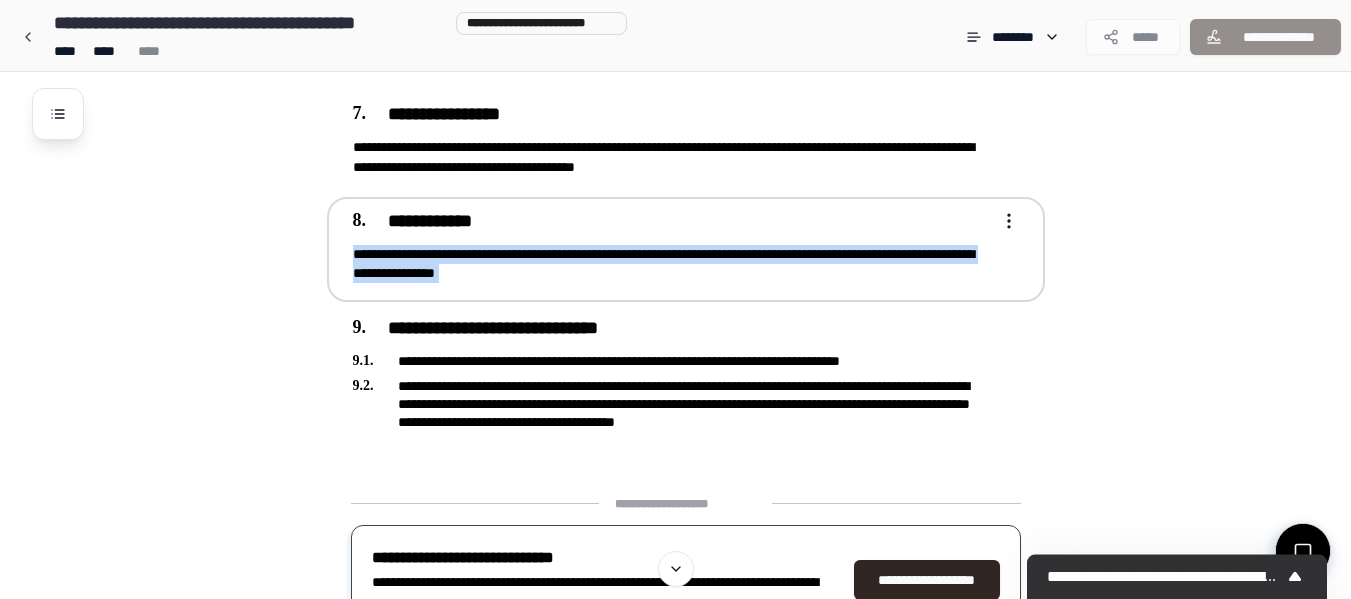drag, startPoint x: 1072, startPoint y: 390, endPoint x: 713, endPoint y: 214, distance: 399.8212 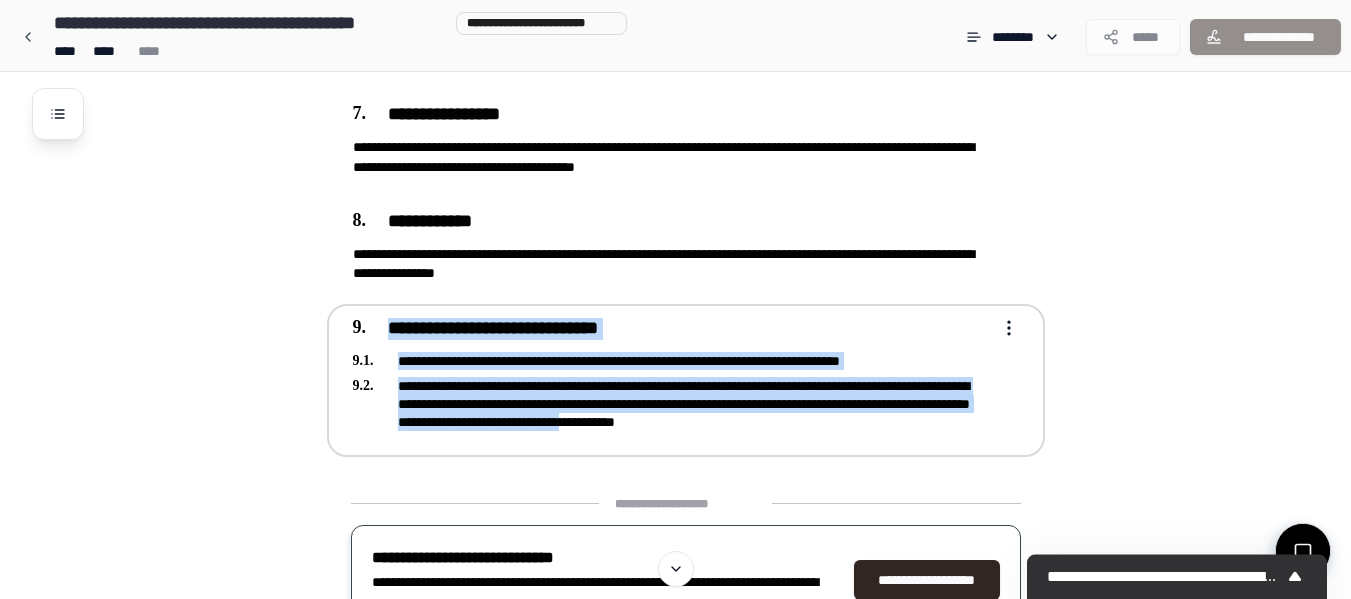 drag, startPoint x: 1101, startPoint y: 443, endPoint x: 909, endPoint y: 428, distance: 192.58505 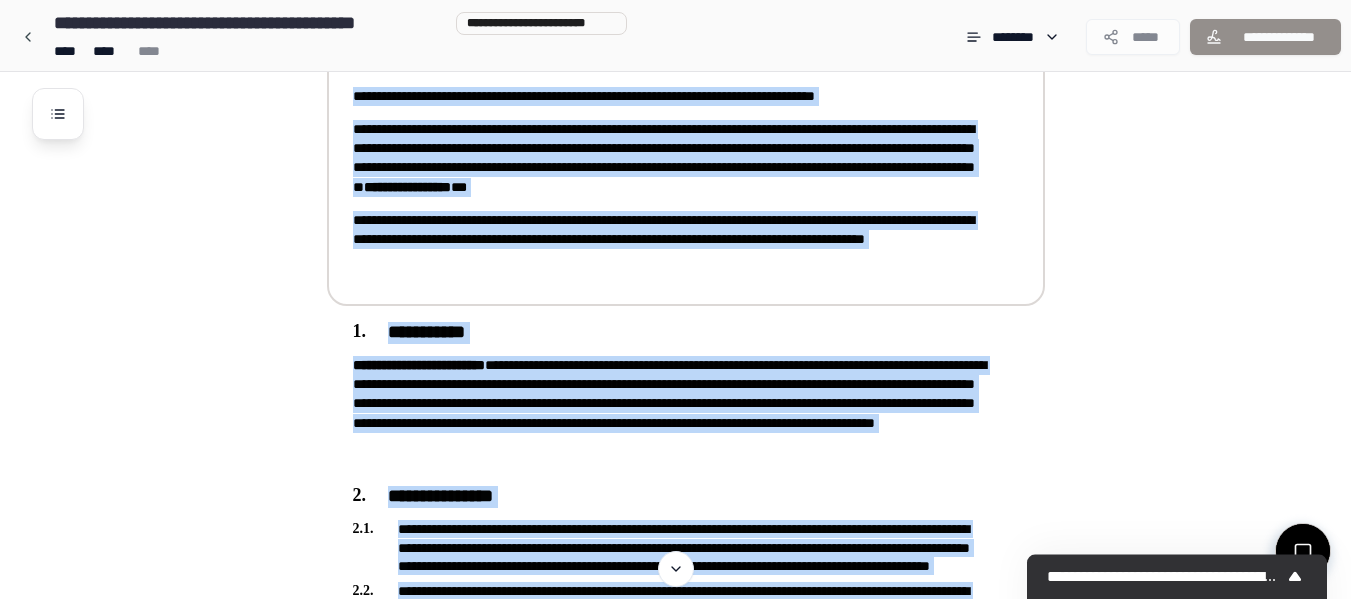 scroll, scrollTop: 0, scrollLeft: 0, axis: both 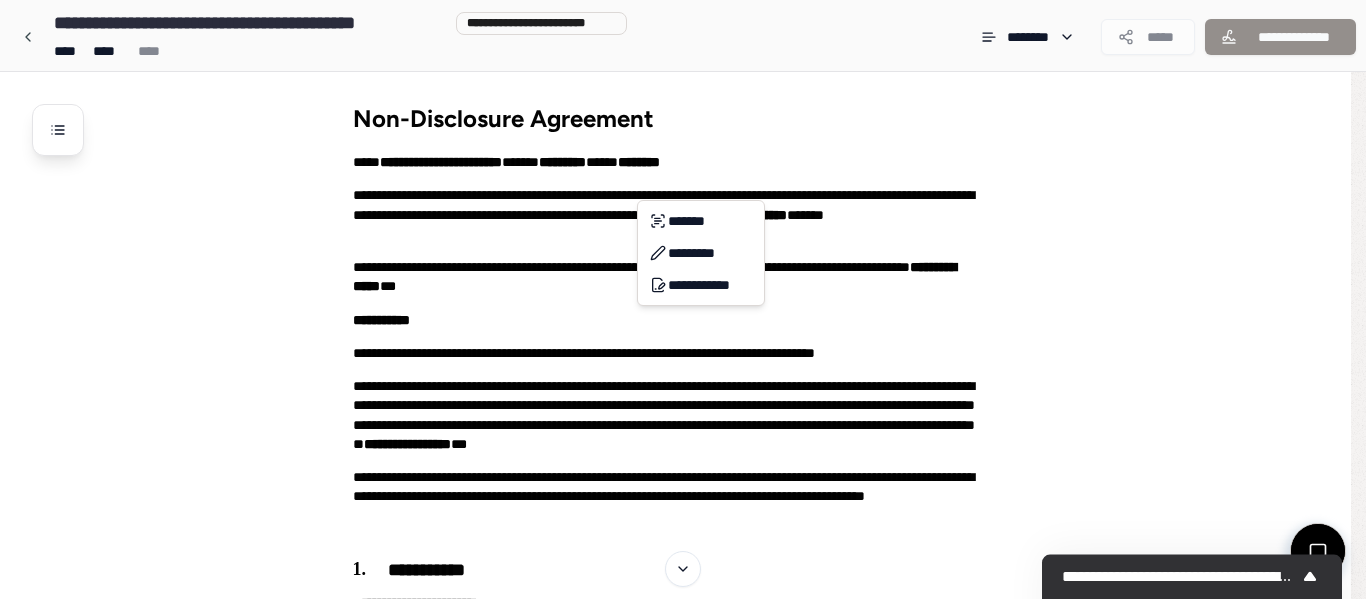 click on "**********" at bounding box center [683, 1348] 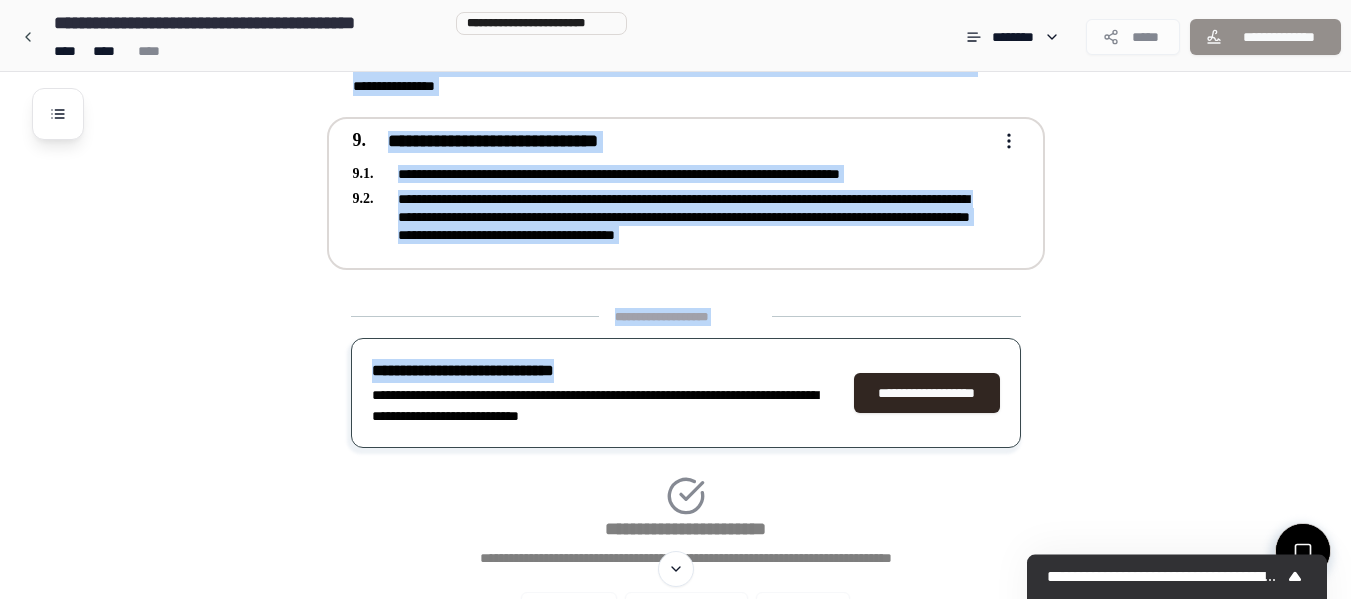 scroll, scrollTop: 2000, scrollLeft: 0, axis: vertical 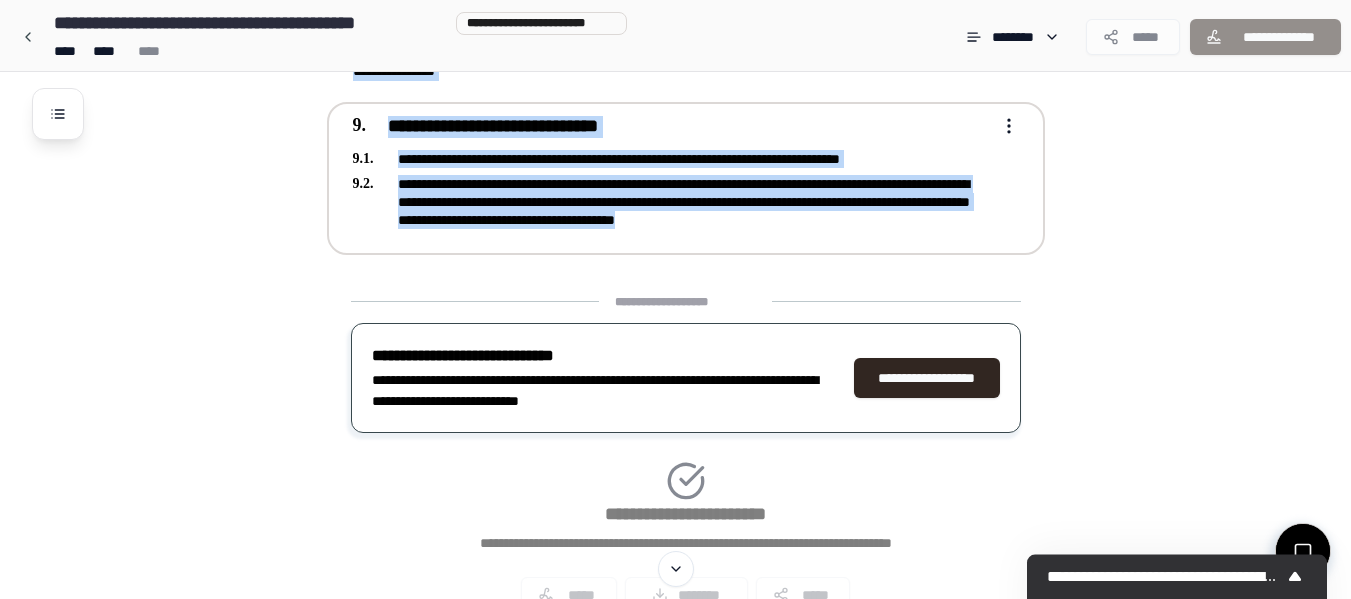 drag, startPoint x: 331, startPoint y: 102, endPoint x: 996, endPoint y: 233, distance: 677.7802 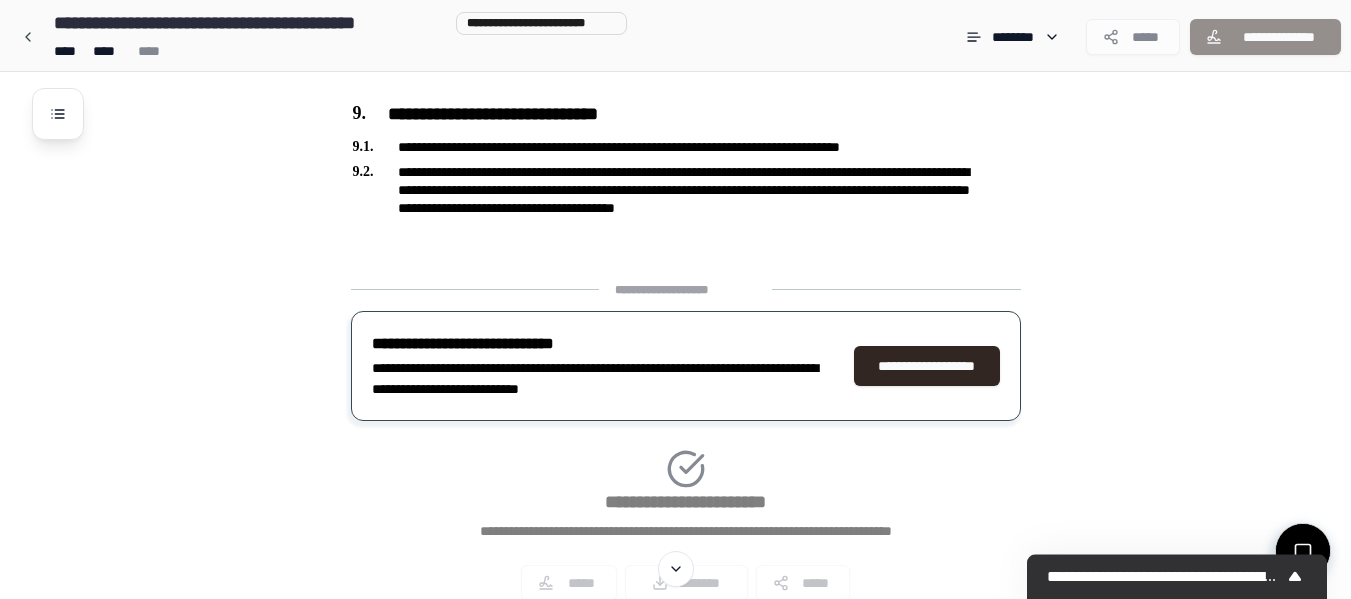 scroll, scrollTop: 1898, scrollLeft: 0, axis: vertical 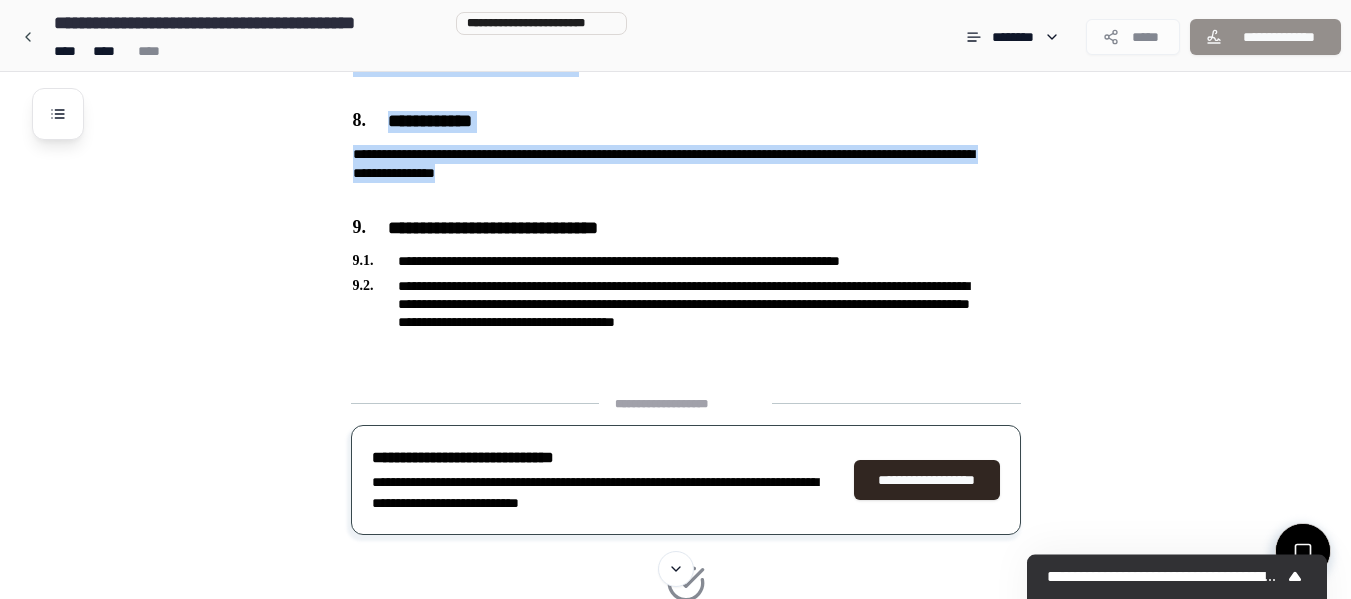 click on "**********" at bounding box center [701, -514] 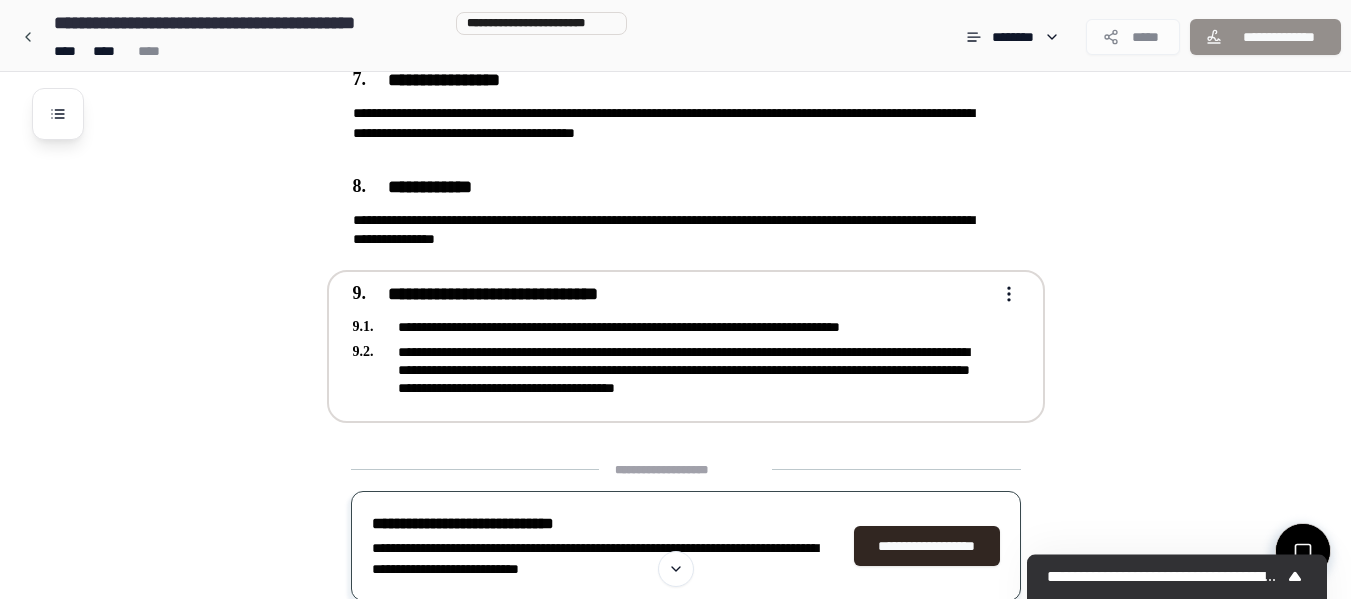 scroll, scrollTop: 2098, scrollLeft: 0, axis: vertical 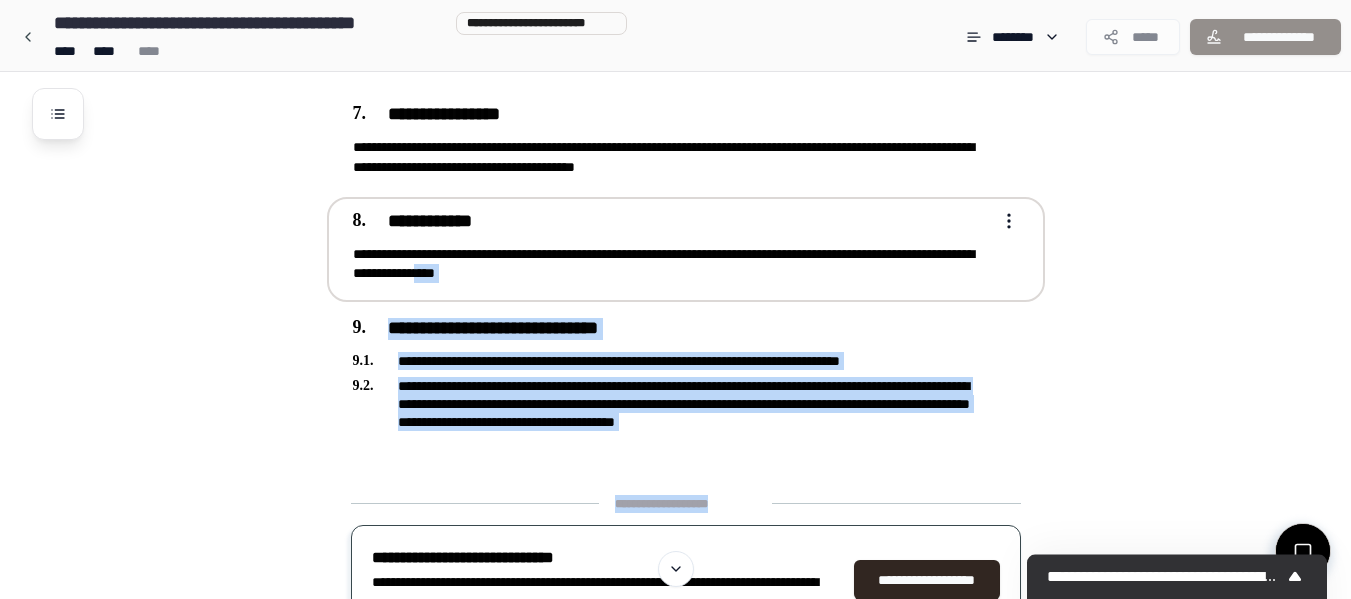 drag, startPoint x: 974, startPoint y: 183, endPoint x: 563, endPoint y: 280, distance: 422.29138 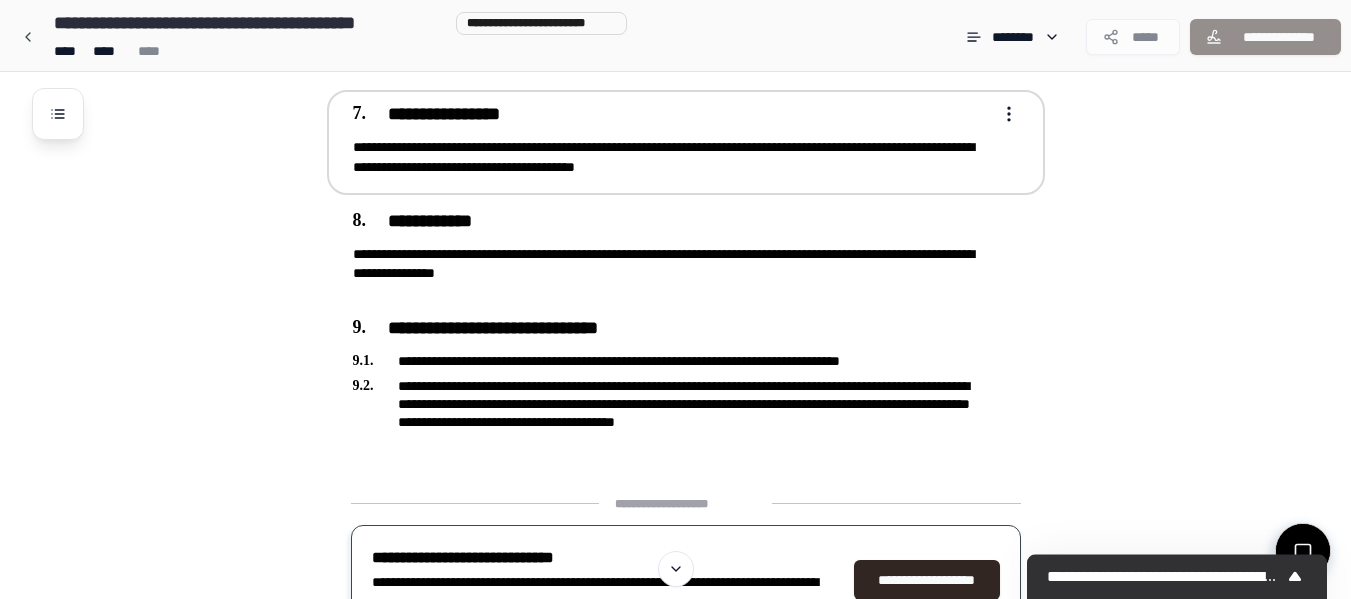 click on "**********" at bounding box center [686, 142] 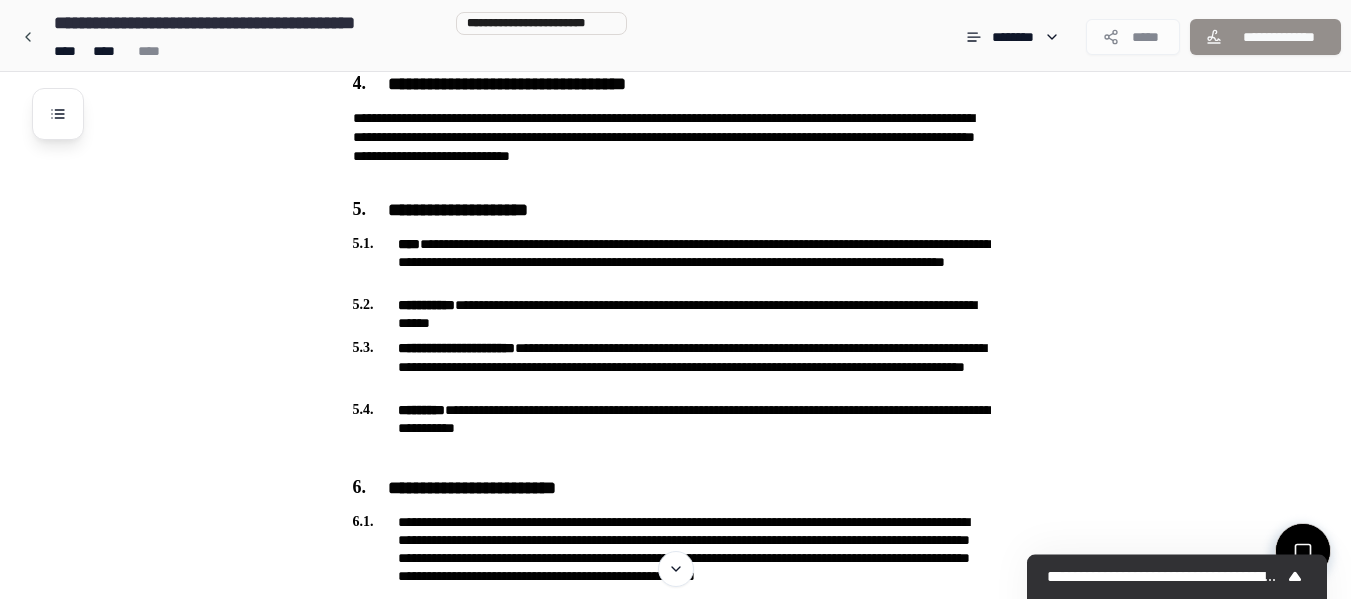 scroll, scrollTop: 1098, scrollLeft: 0, axis: vertical 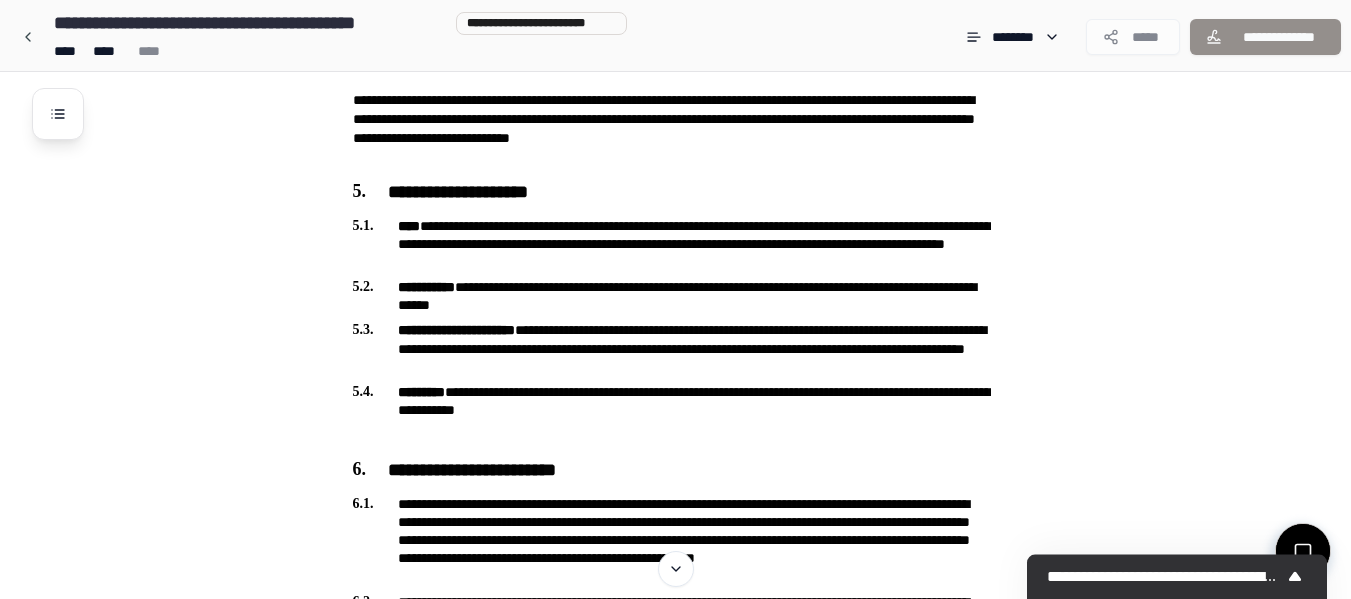 click on "**********" at bounding box center [701, 286] 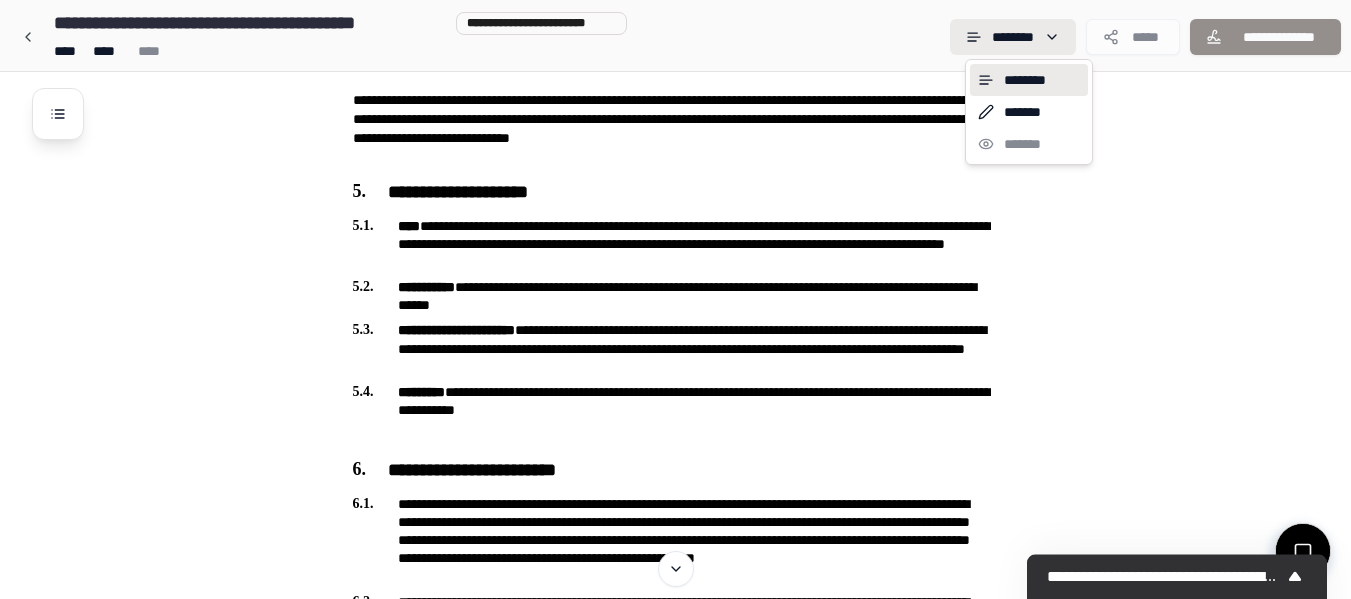 click on "**********" at bounding box center (683, 250) 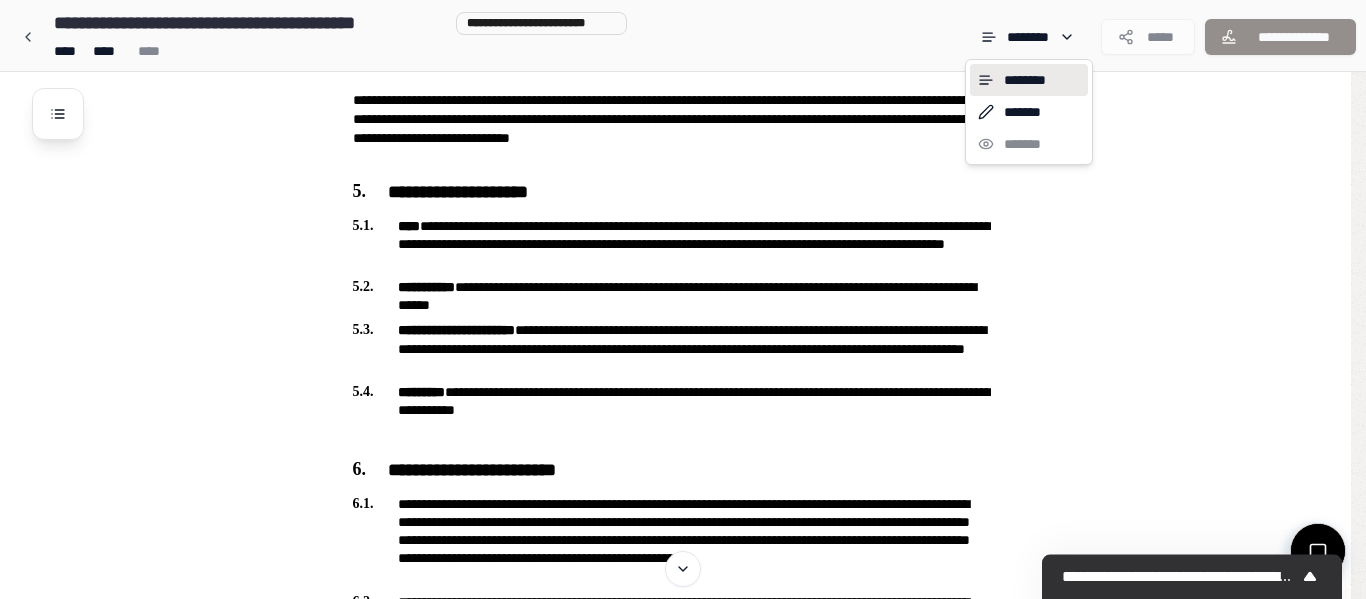 click on "**********" at bounding box center [683, 250] 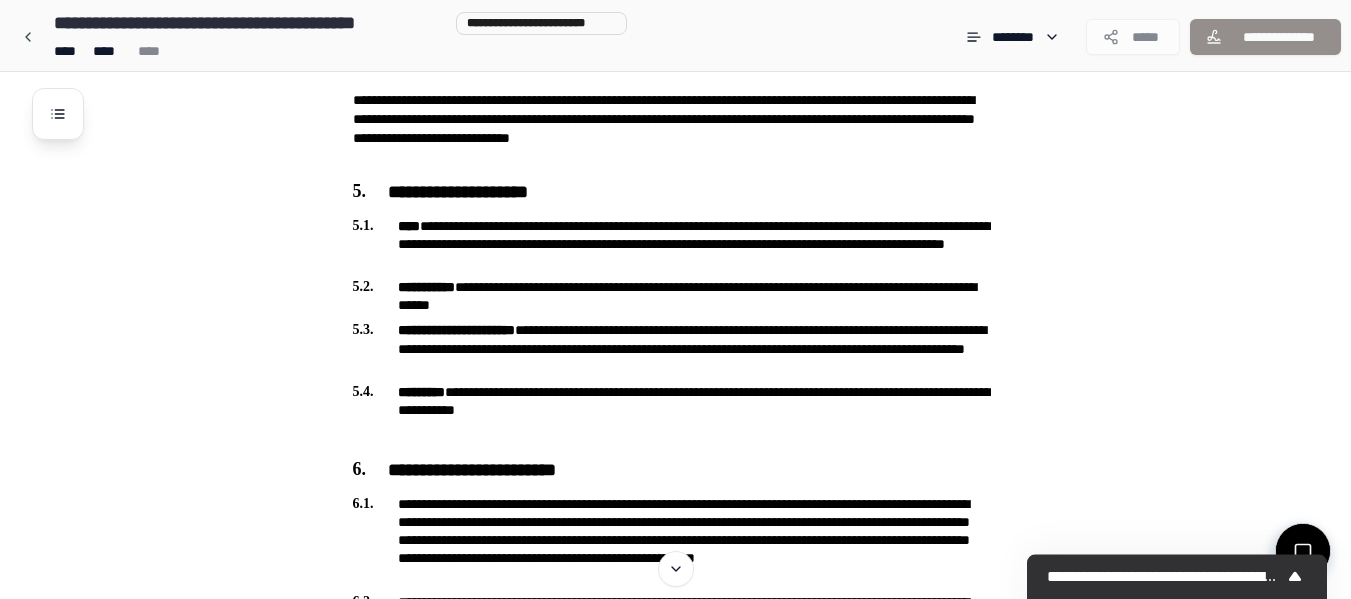 click on "*****" at bounding box center [1133, 37] 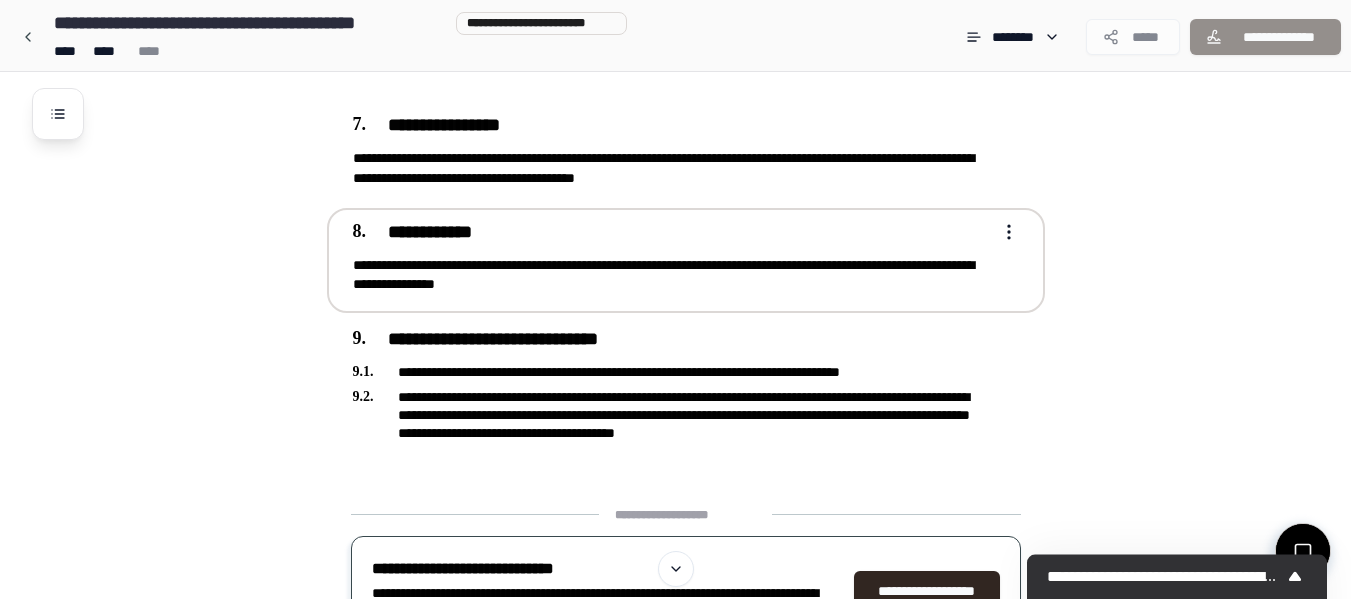 scroll, scrollTop: 2098, scrollLeft: 0, axis: vertical 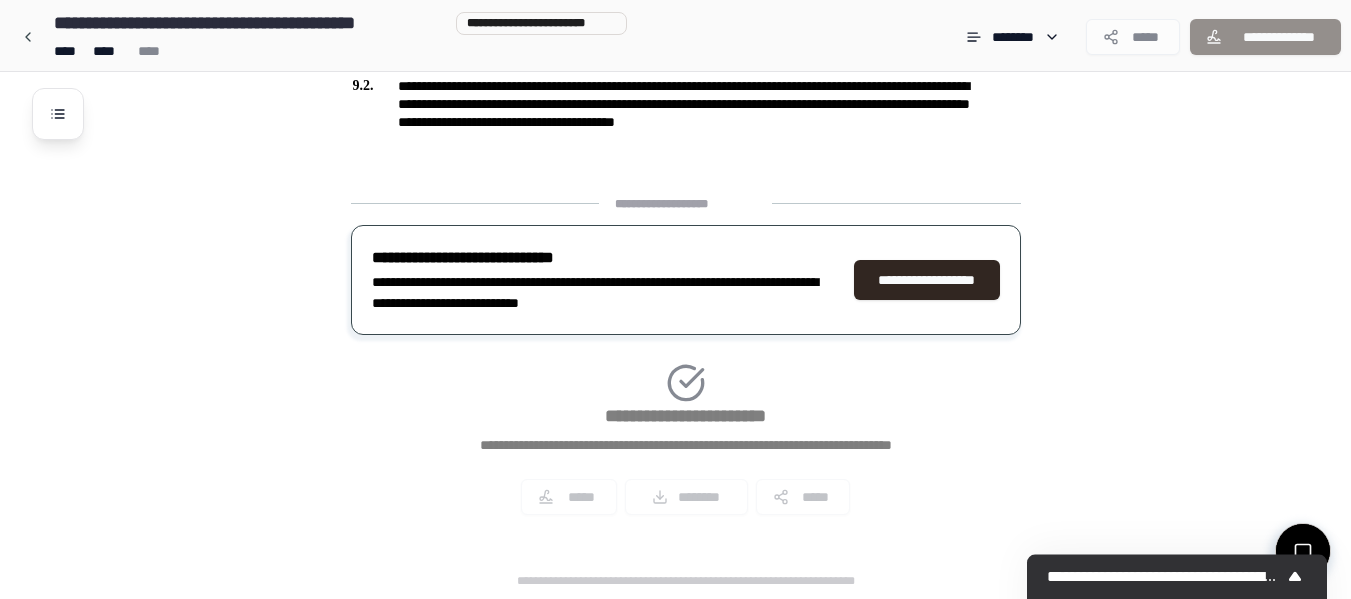 click on "**********" at bounding box center (702, -714) 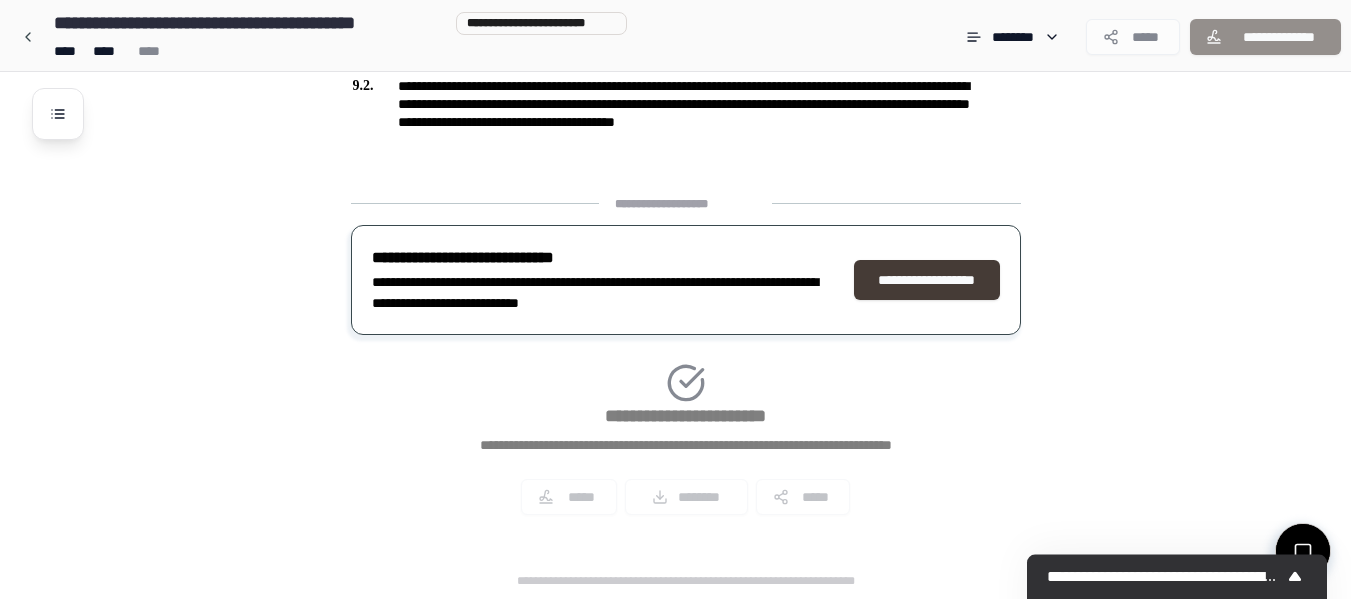 click on "**********" at bounding box center (927, 280) 